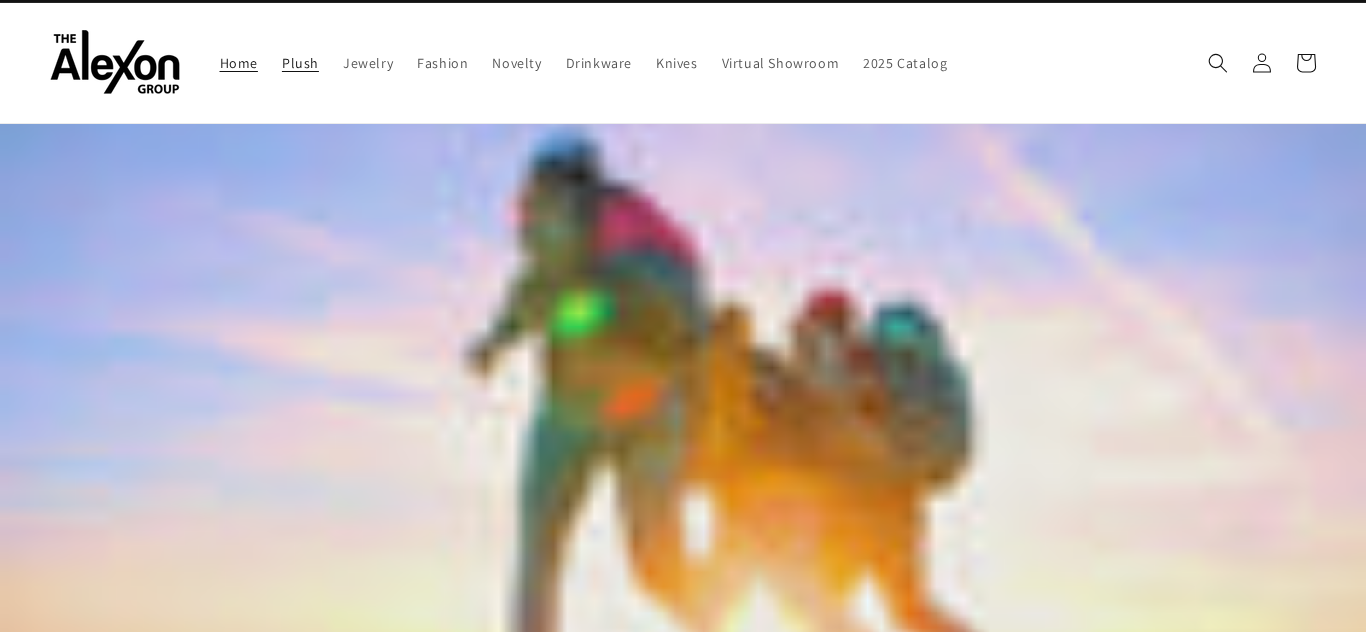scroll, scrollTop: 0, scrollLeft: 0, axis: both 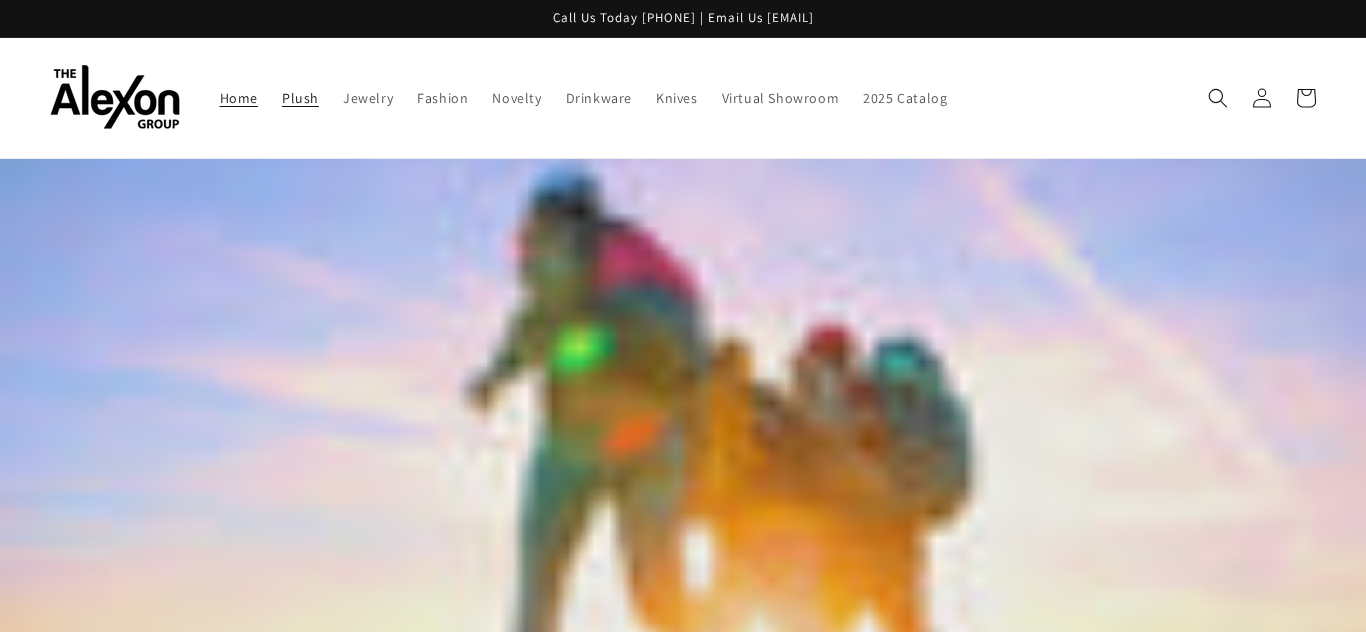 click on "Plush" at bounding box center [300, 98] 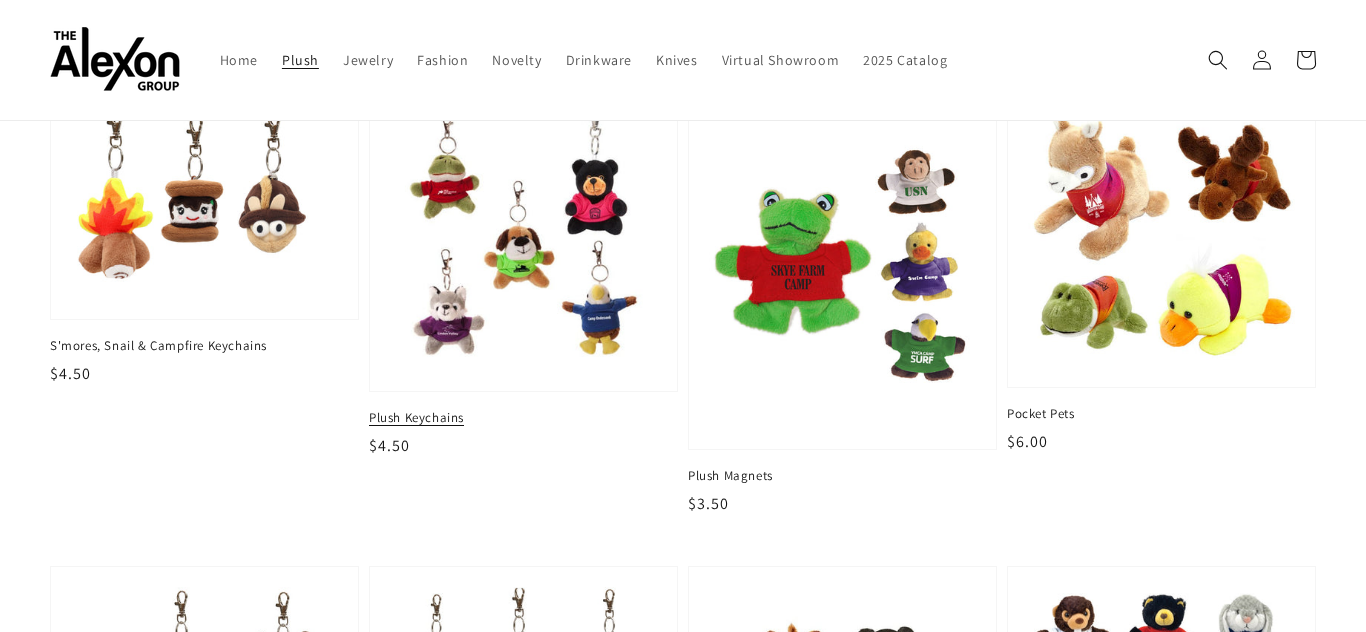scroll, scrollTop: 162, scrollLeft: 0, axis: vertical 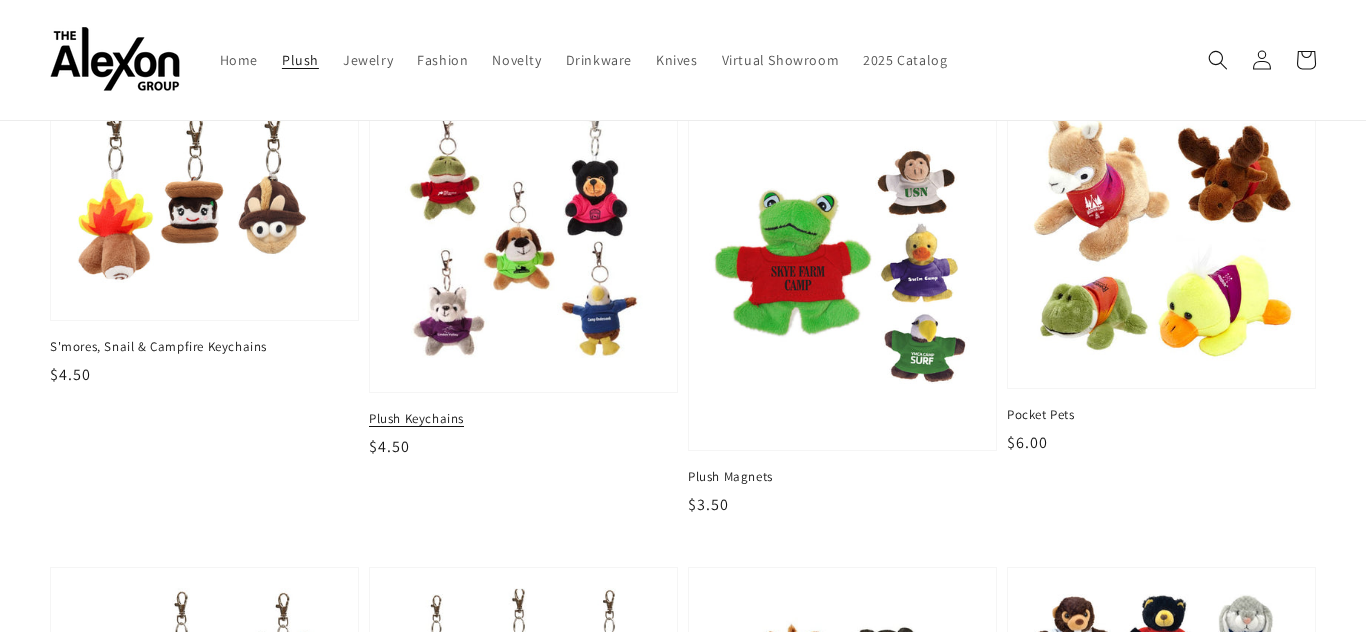 click at bounding box center [523, 238] 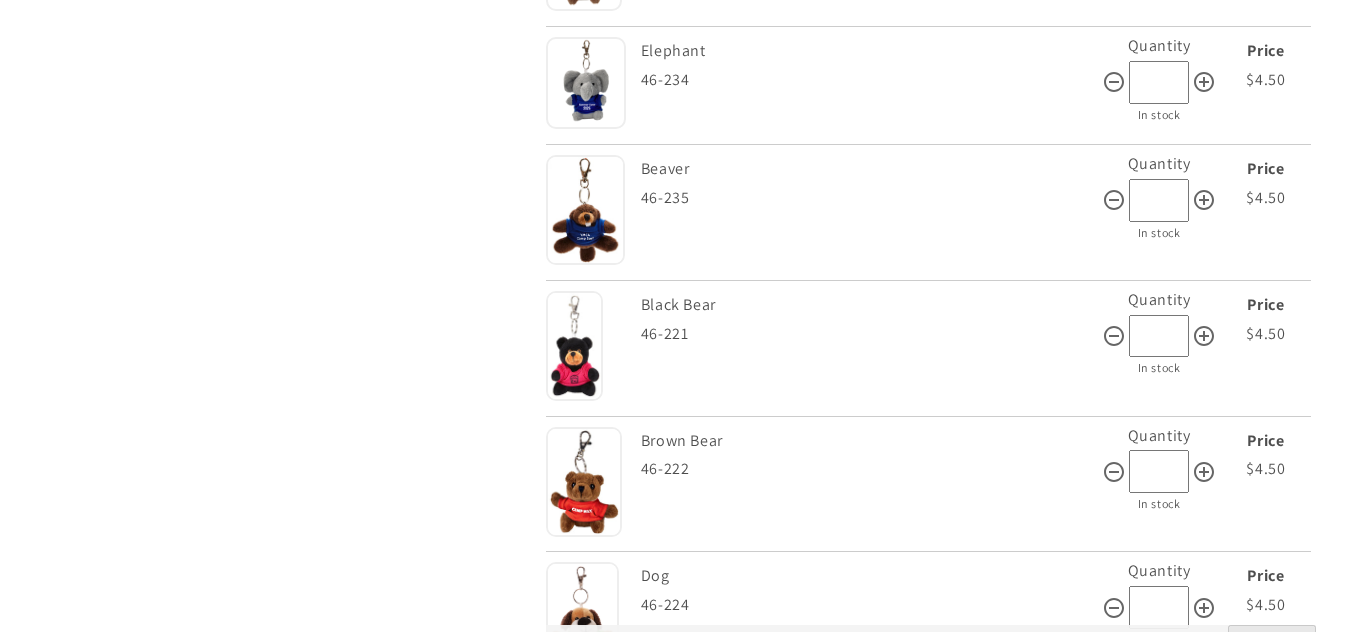 scroll, scrollTop: 841, scrollLeft: 0, axis: vertical 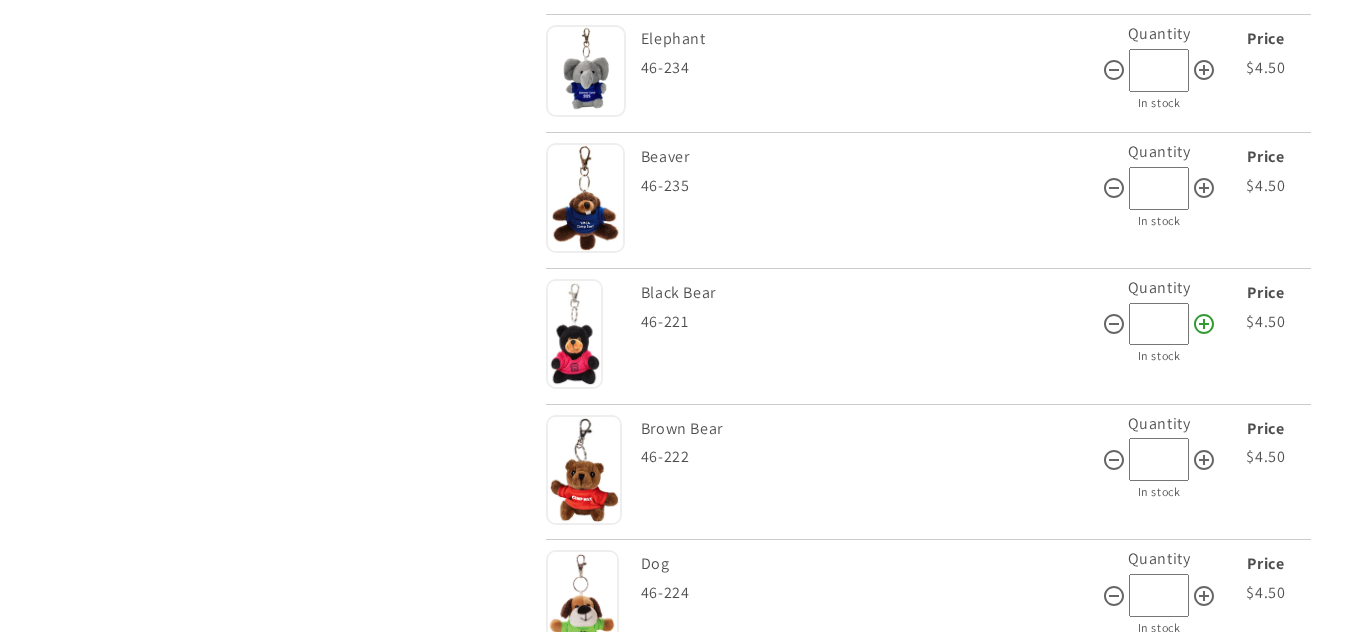 click 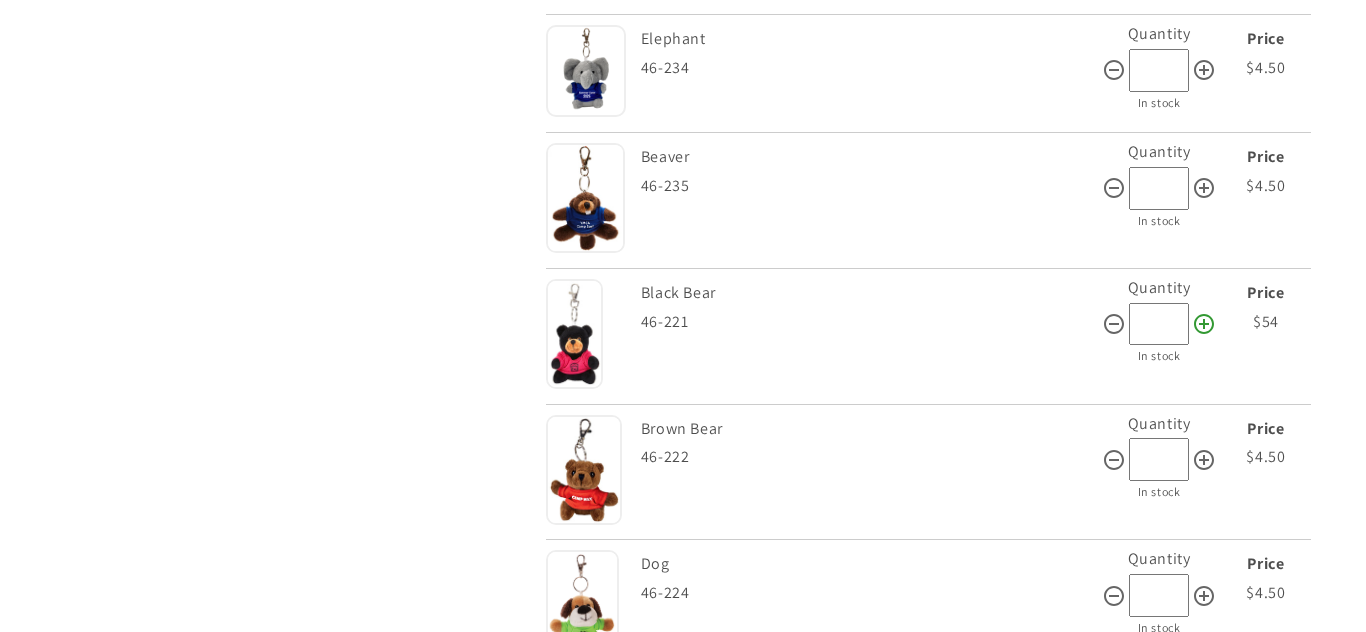 click 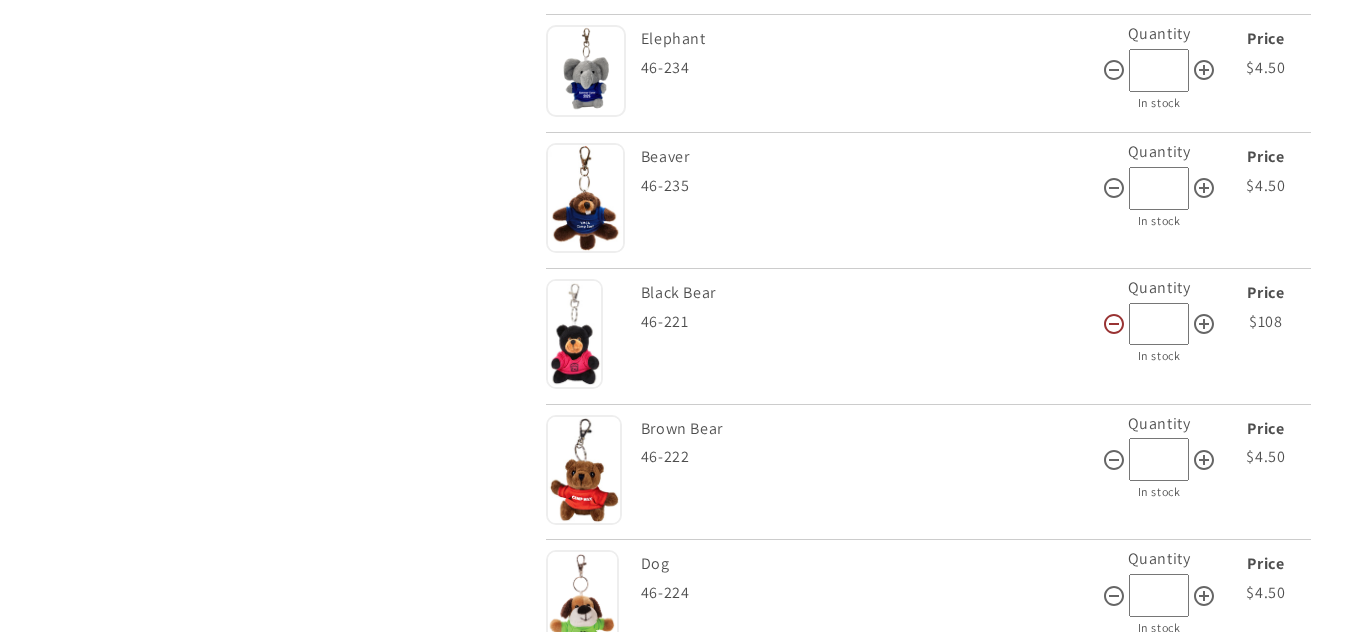 click 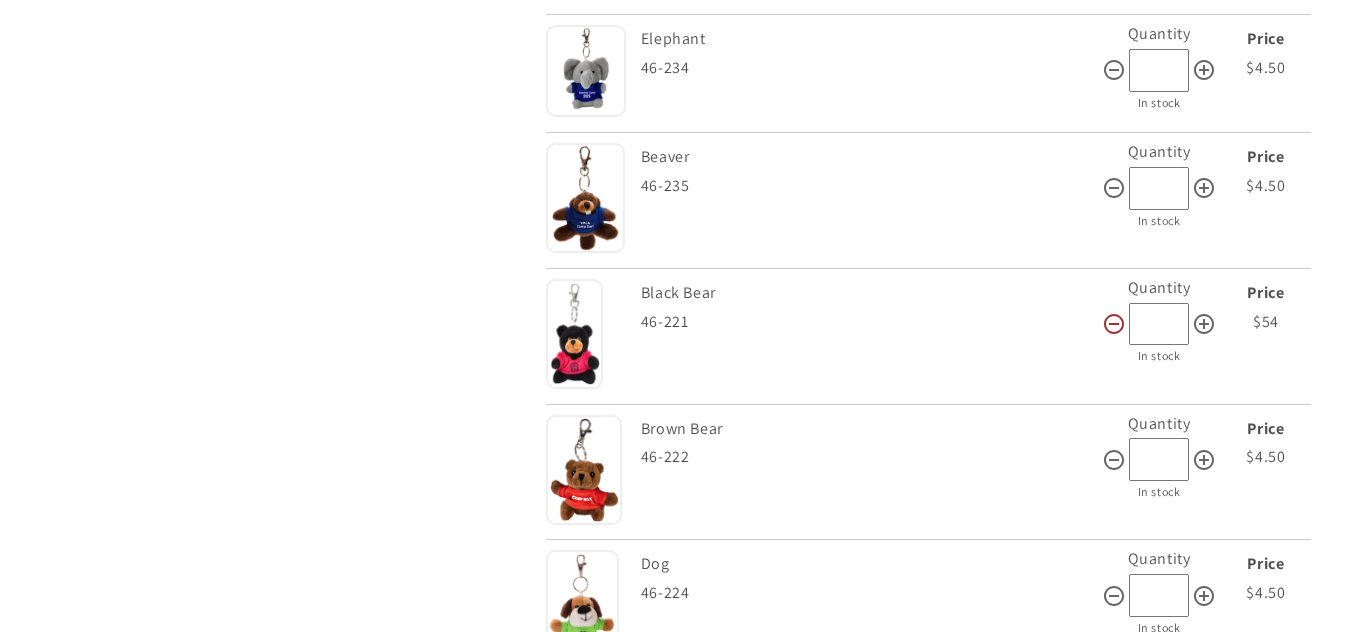 click 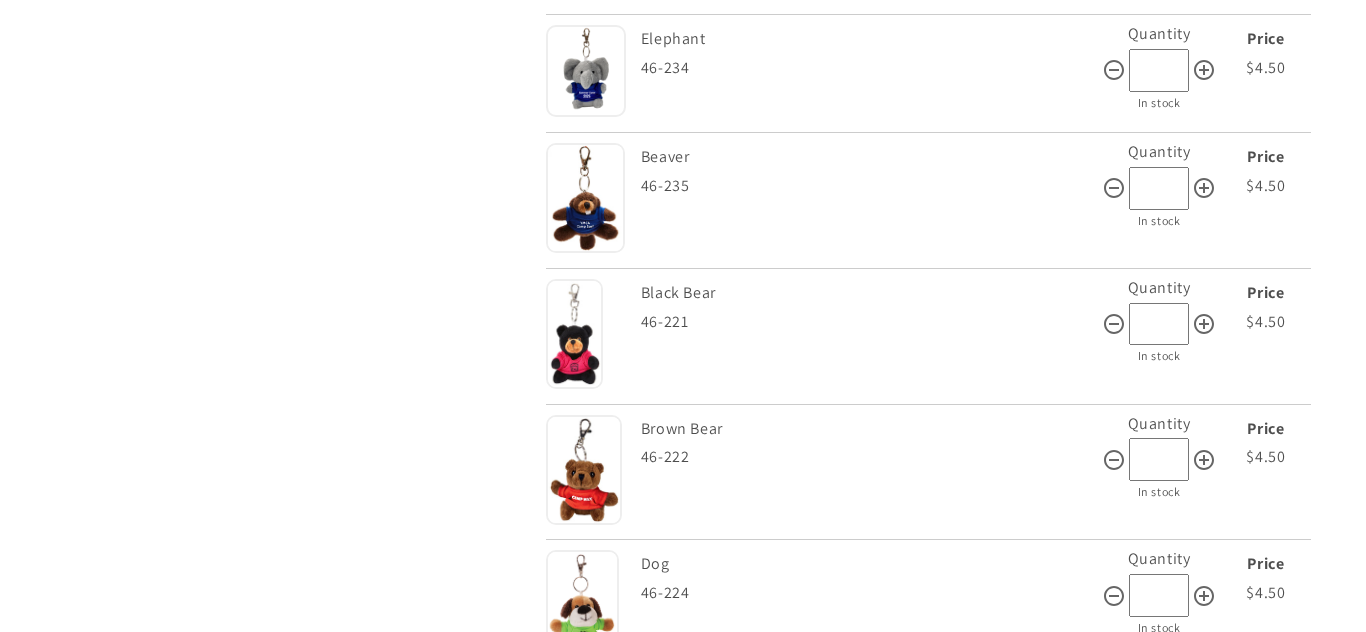 click on "*" at bounding box center [1159, 324] 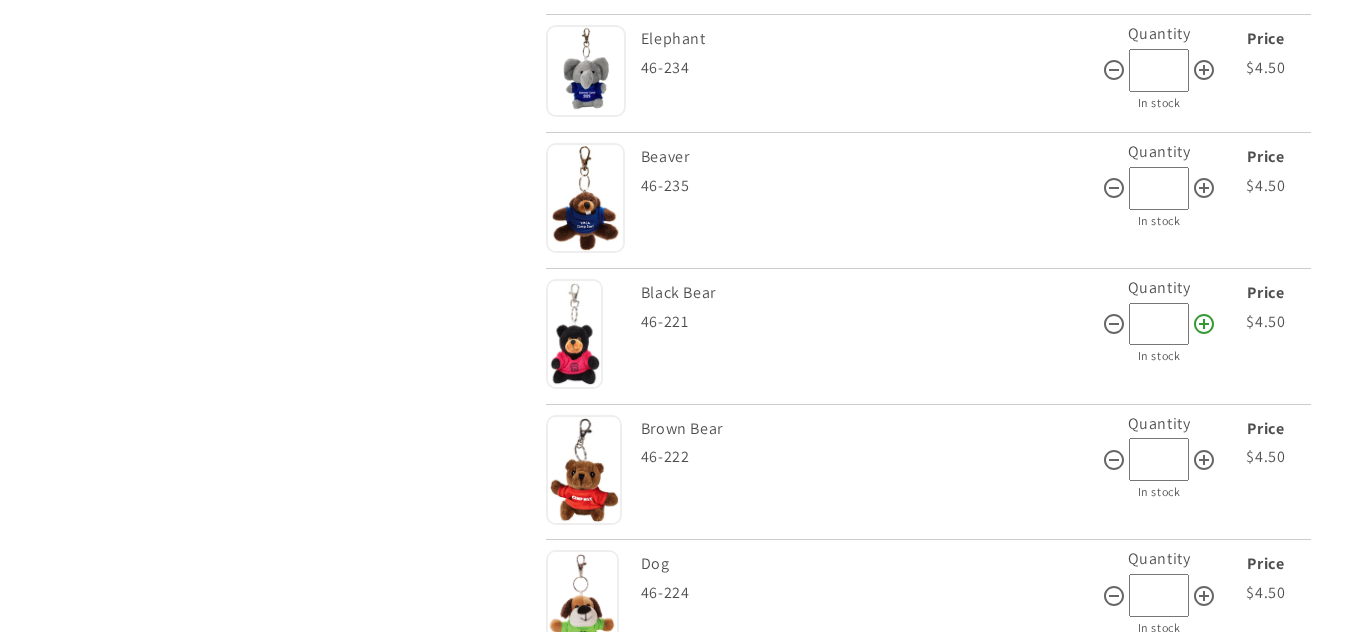 type on "*" 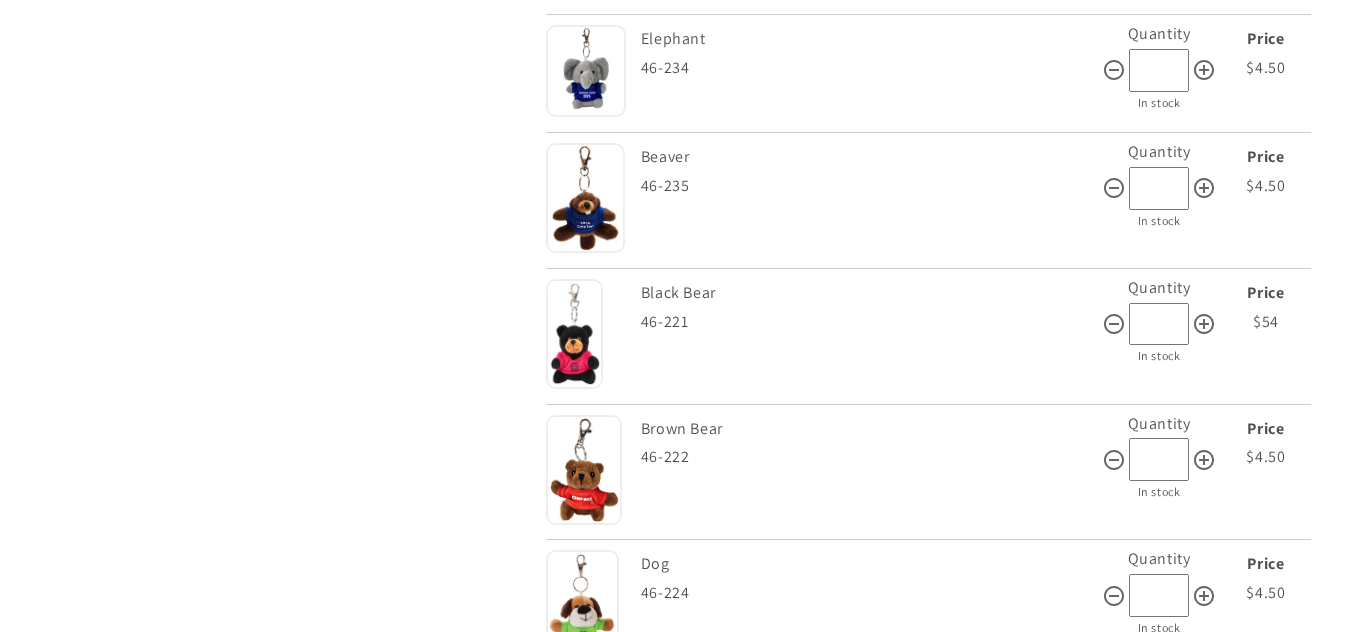 click on "Style Black Bear 46-221" at bounding box center (871, 336) 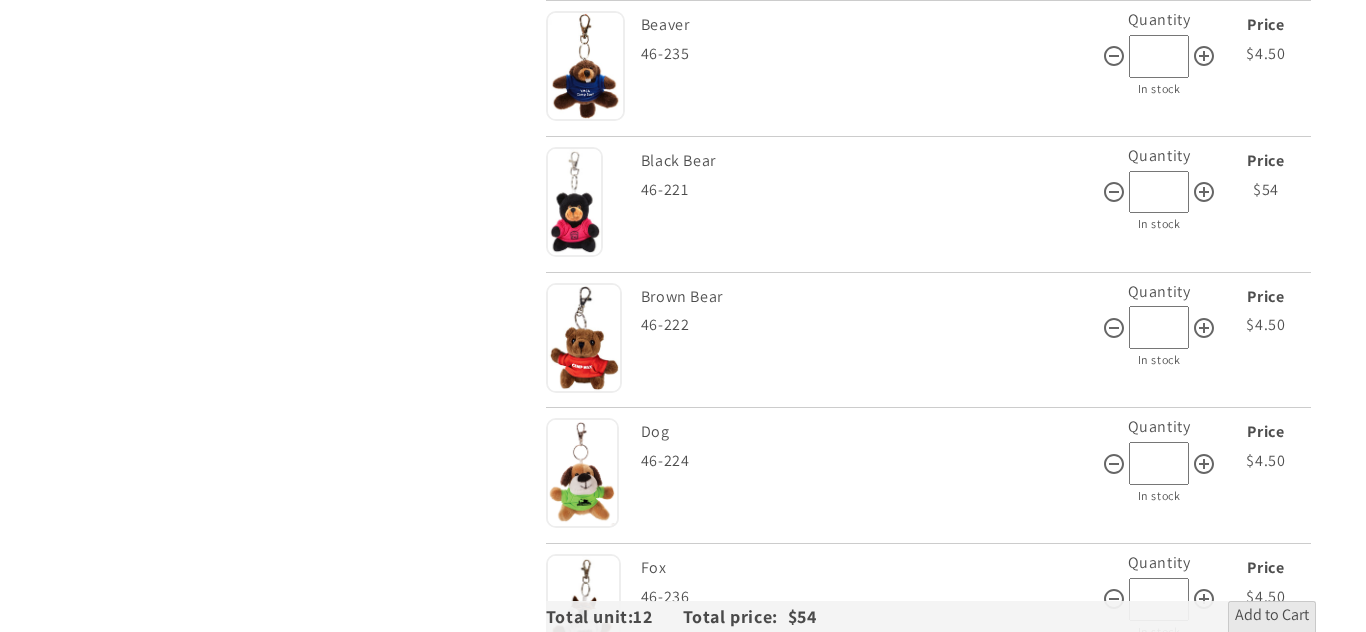 scroll, scrollTop: 985, scrollLeft: 0, axis: vertical 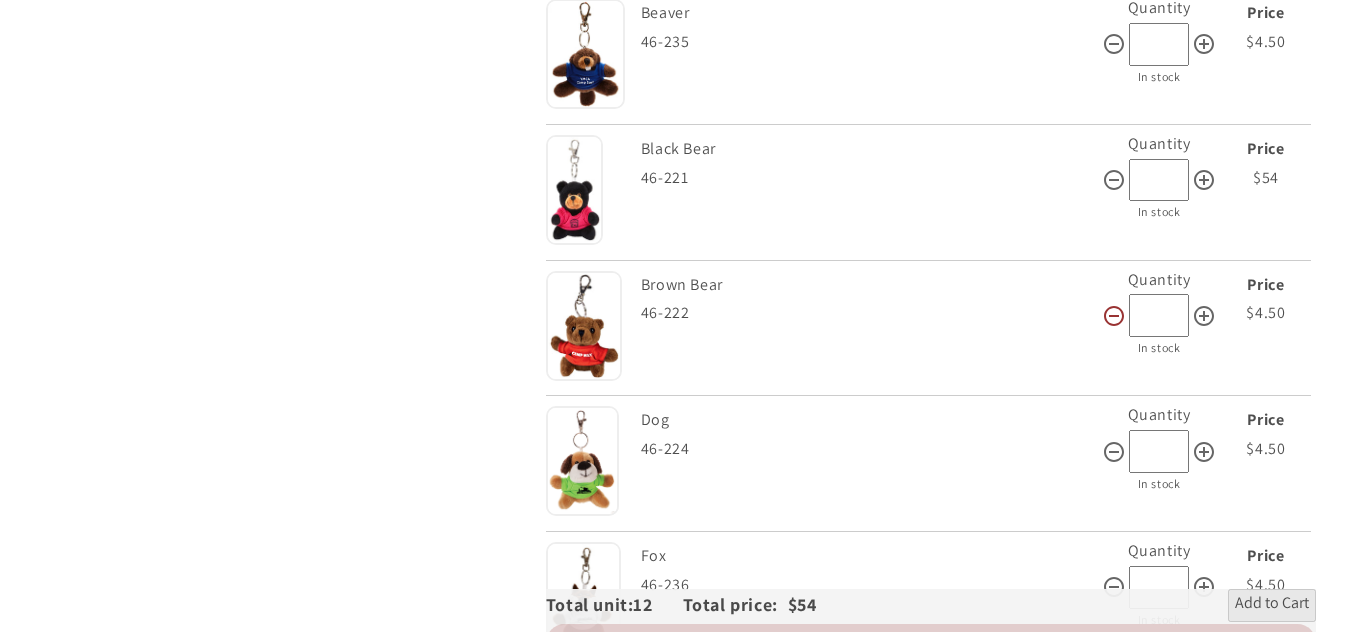 click 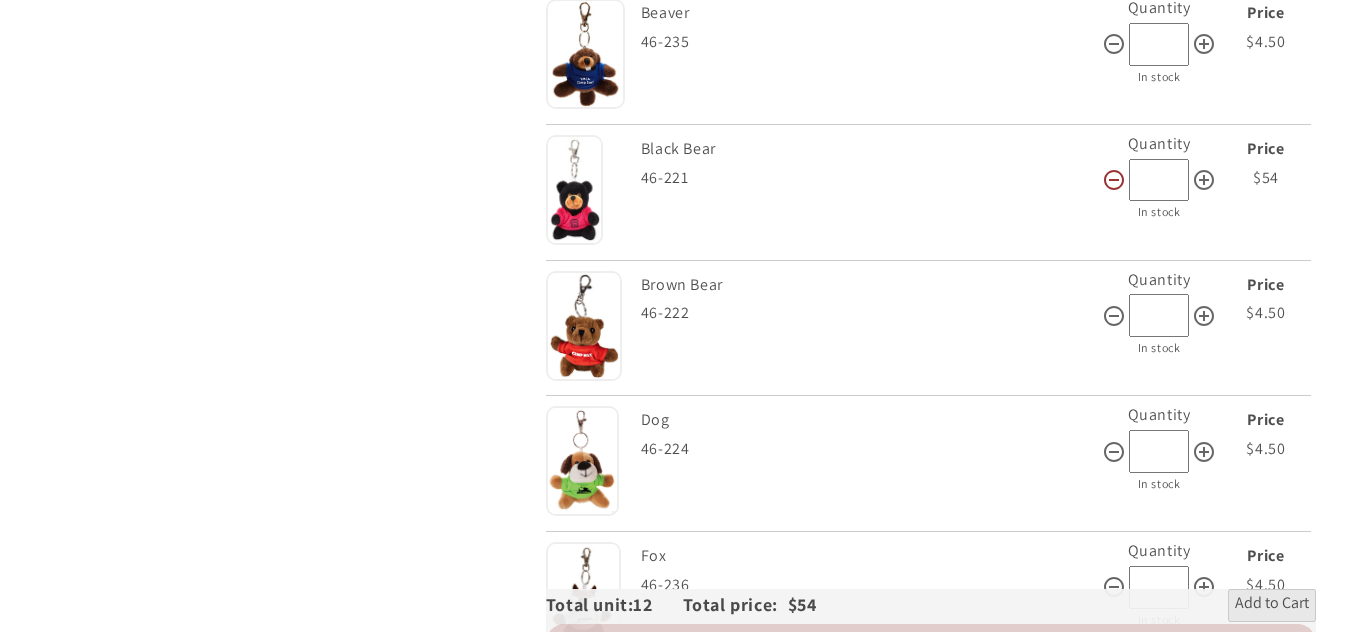 click 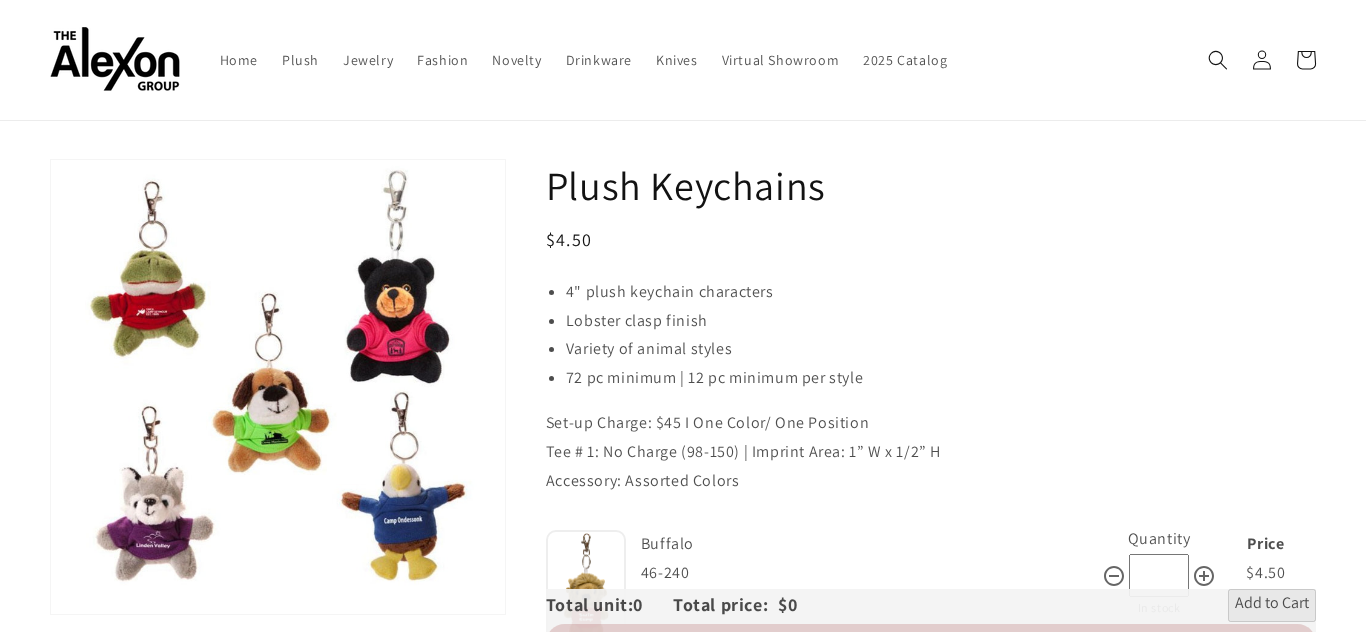 scroll, scrollTop: 47, scrollLeft: 0, axis: vertical 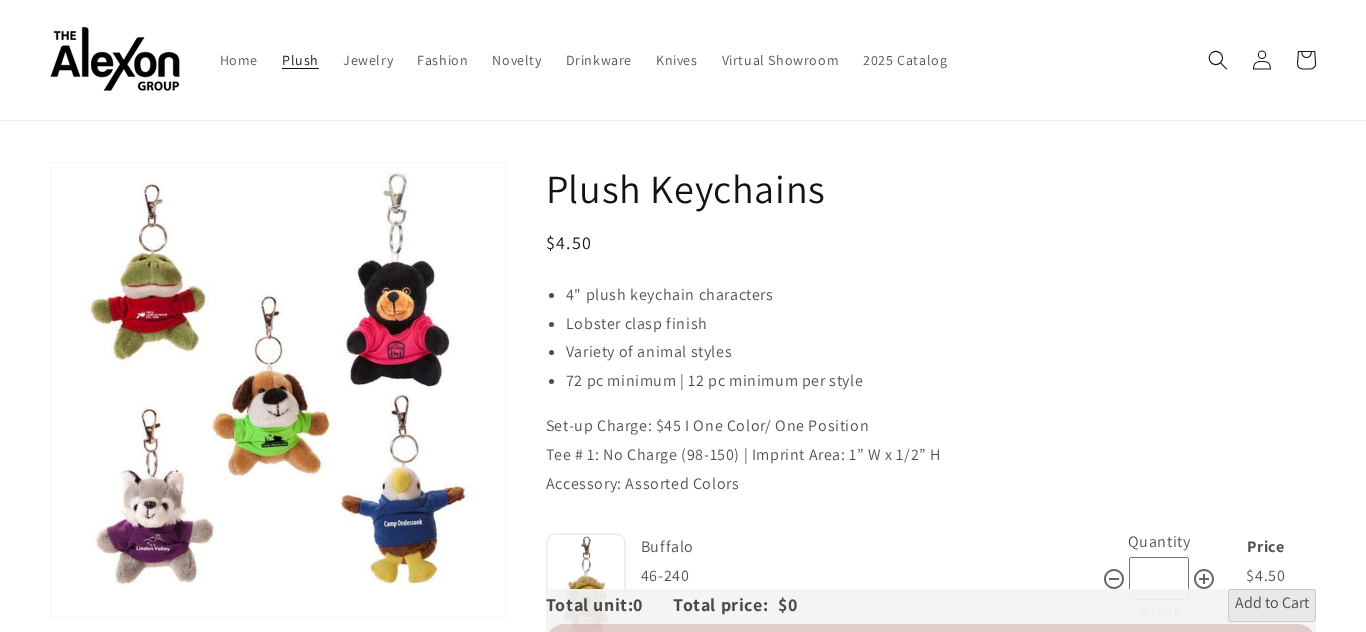 click on "Plush" at bounding box center [300, 60] 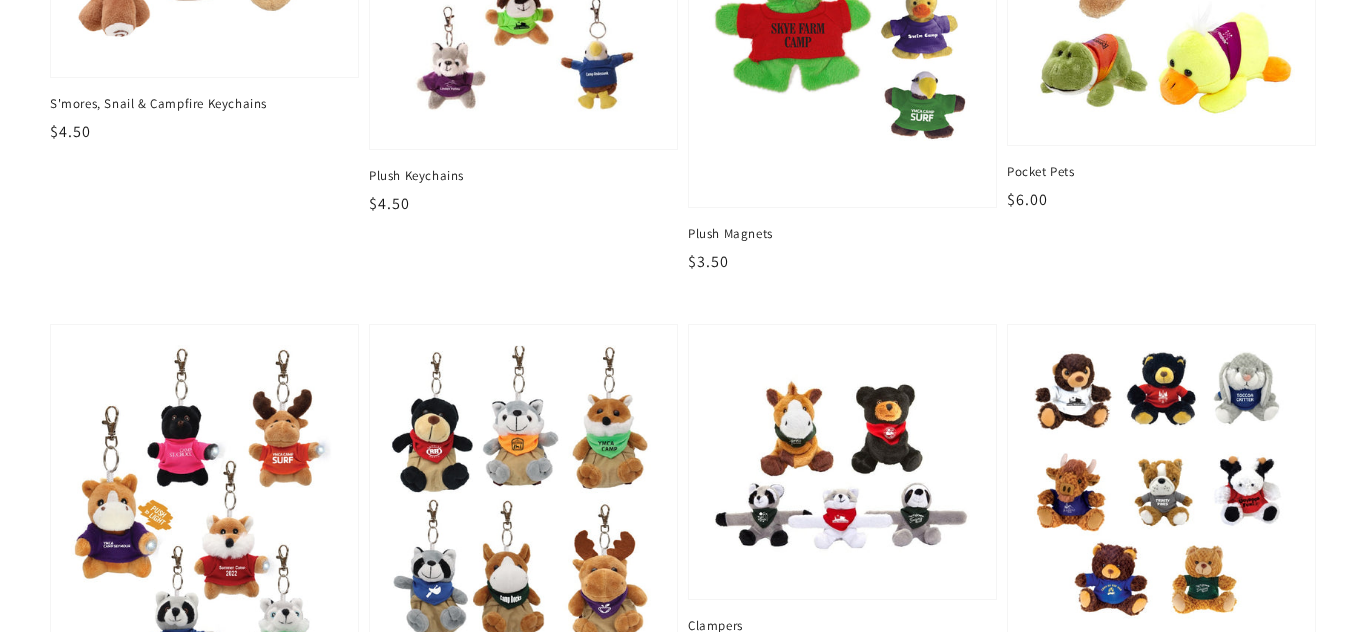 scroll, scrollTop: 0, scrollLeft: 0, axis: both 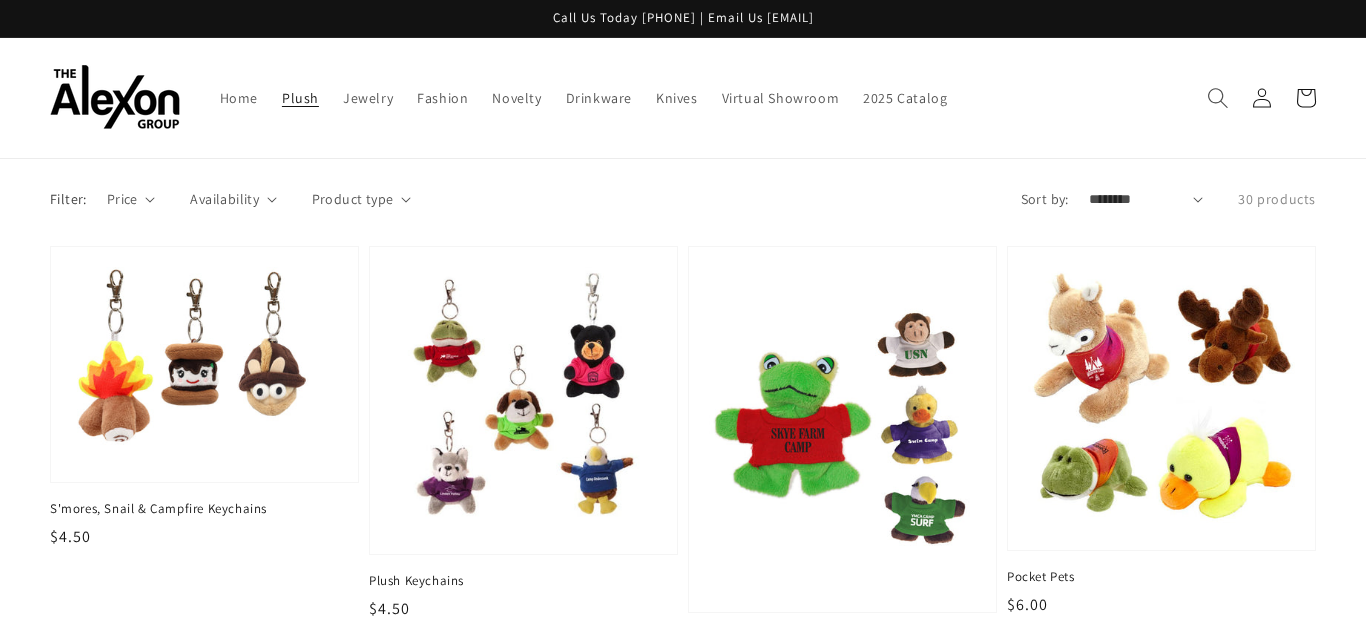click 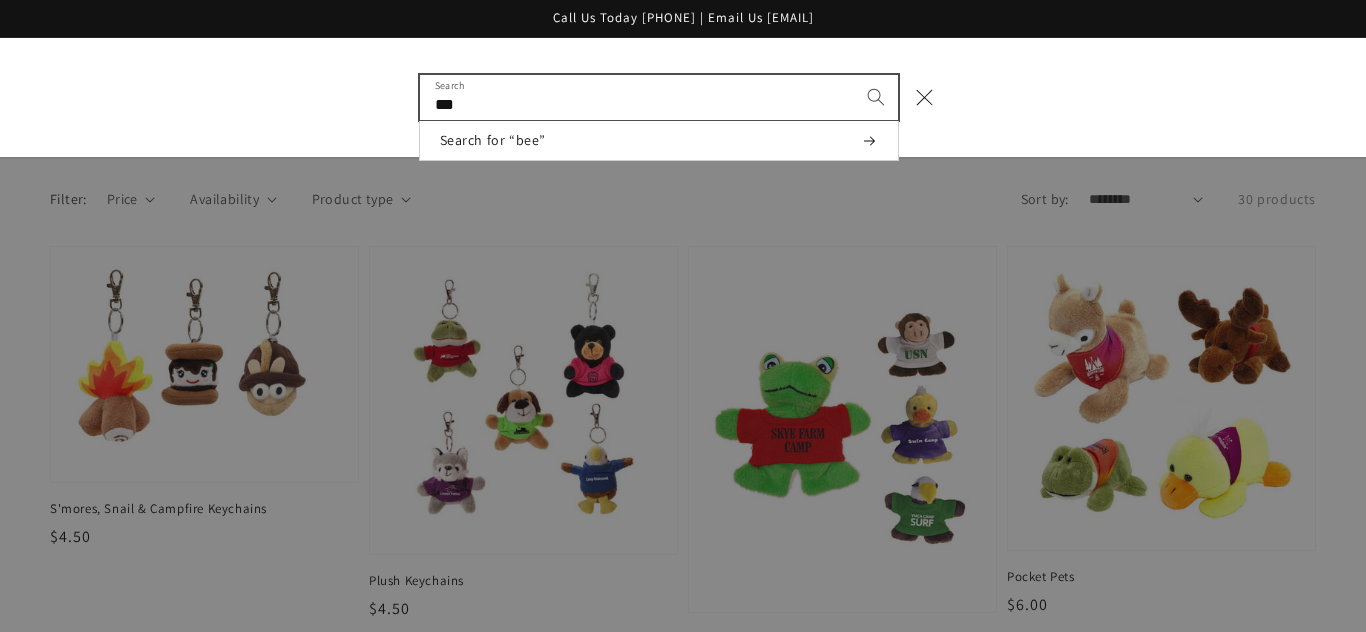 type on "***" 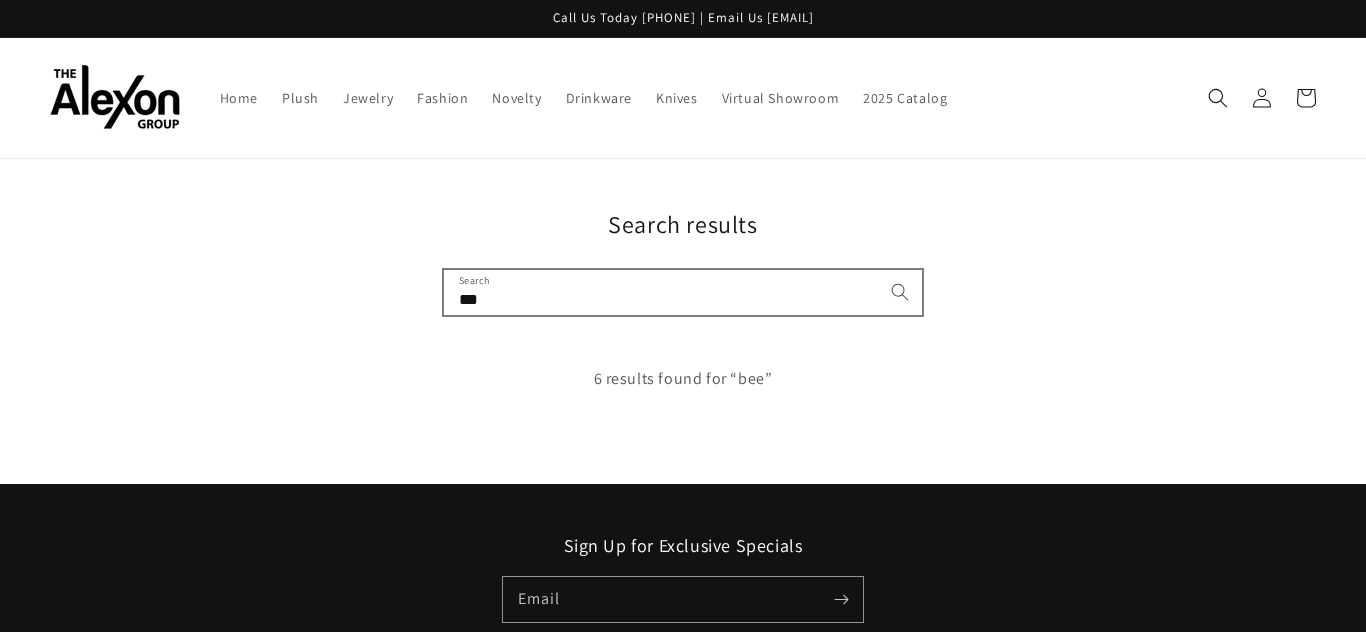 scroll, scrollTop: 0, scrollLeft: 0, axis: both 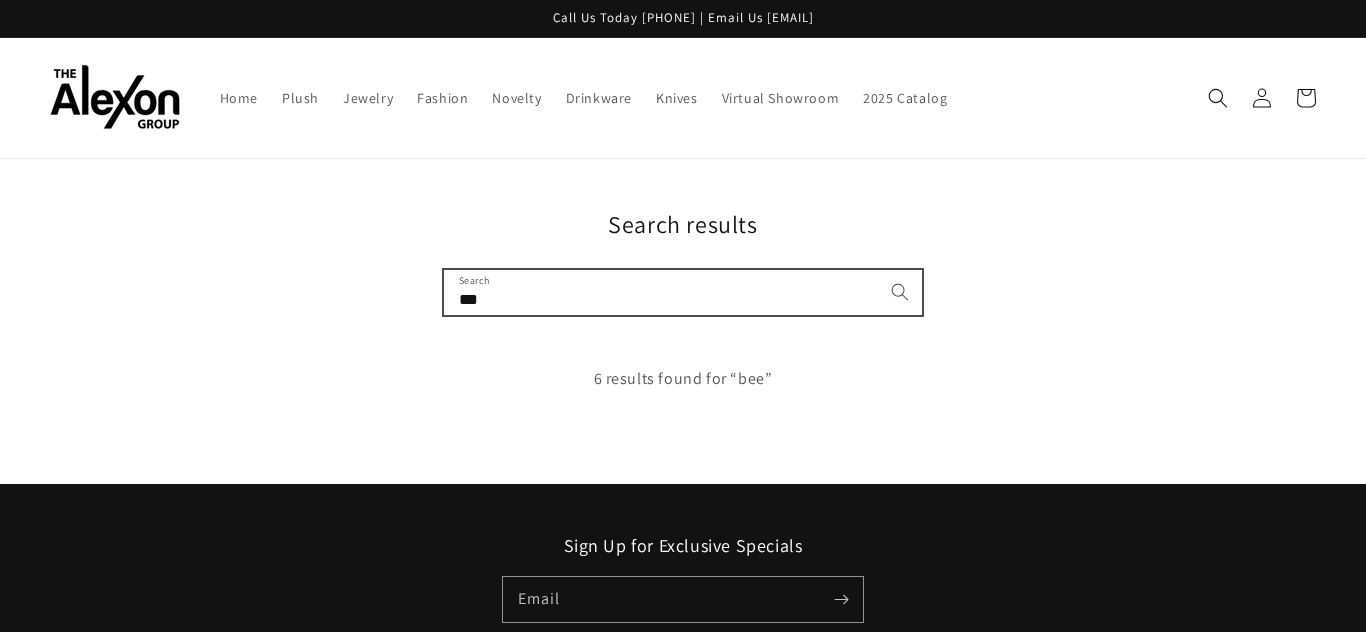 click on "***" at bounding box center (683, 292) 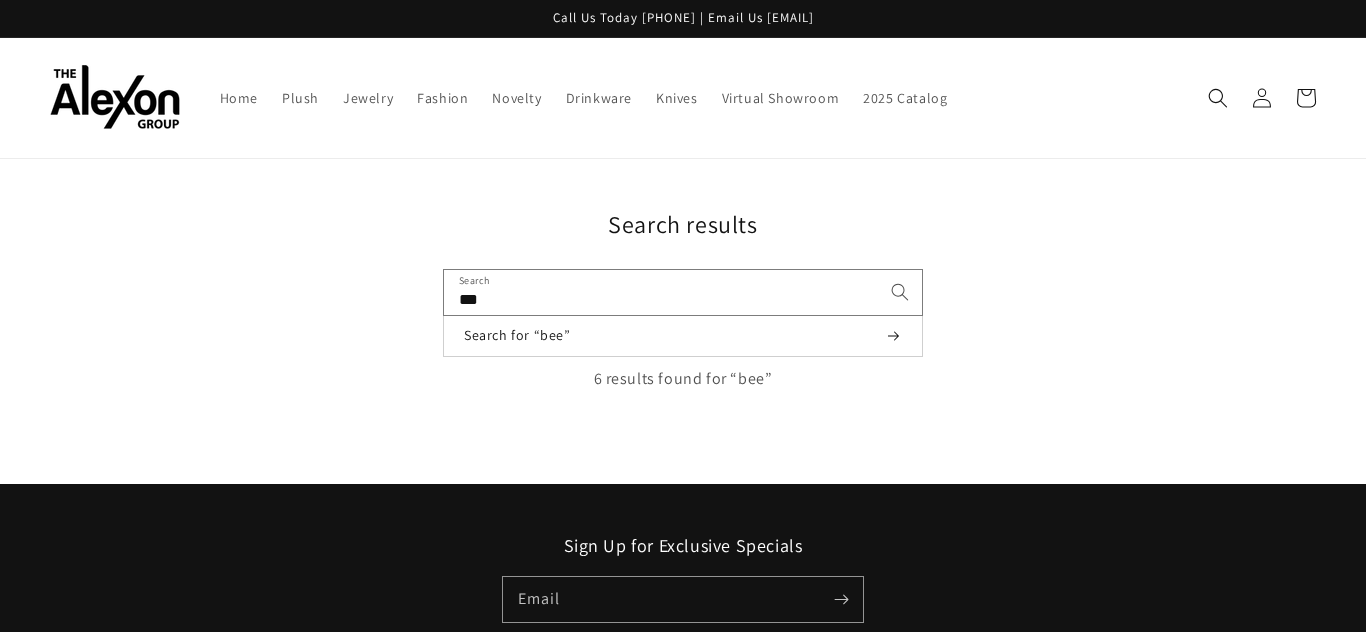 click on "Search results
***
Search
Search for “bee”
0 results found for “bee”
0 results found for “bee”
6 results found for “bee”" at bounding box center (683, 301) 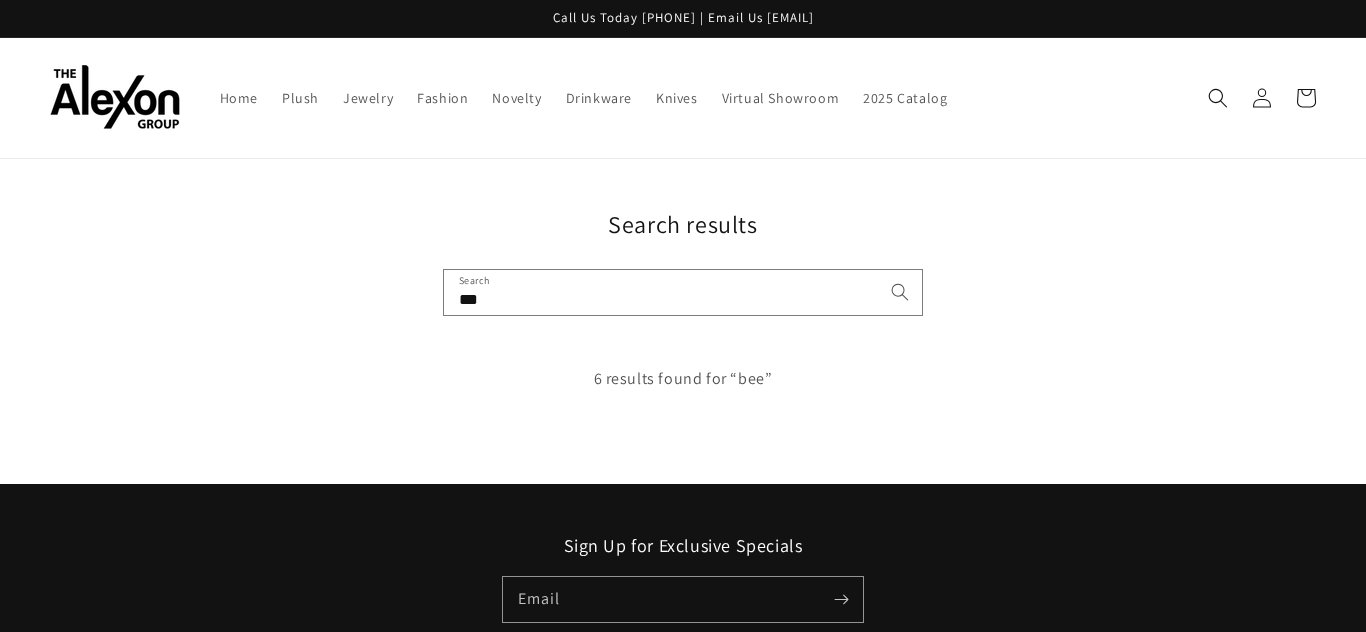 scroll, scrollTop: 163, scrollLeft: 0, axis: vertical 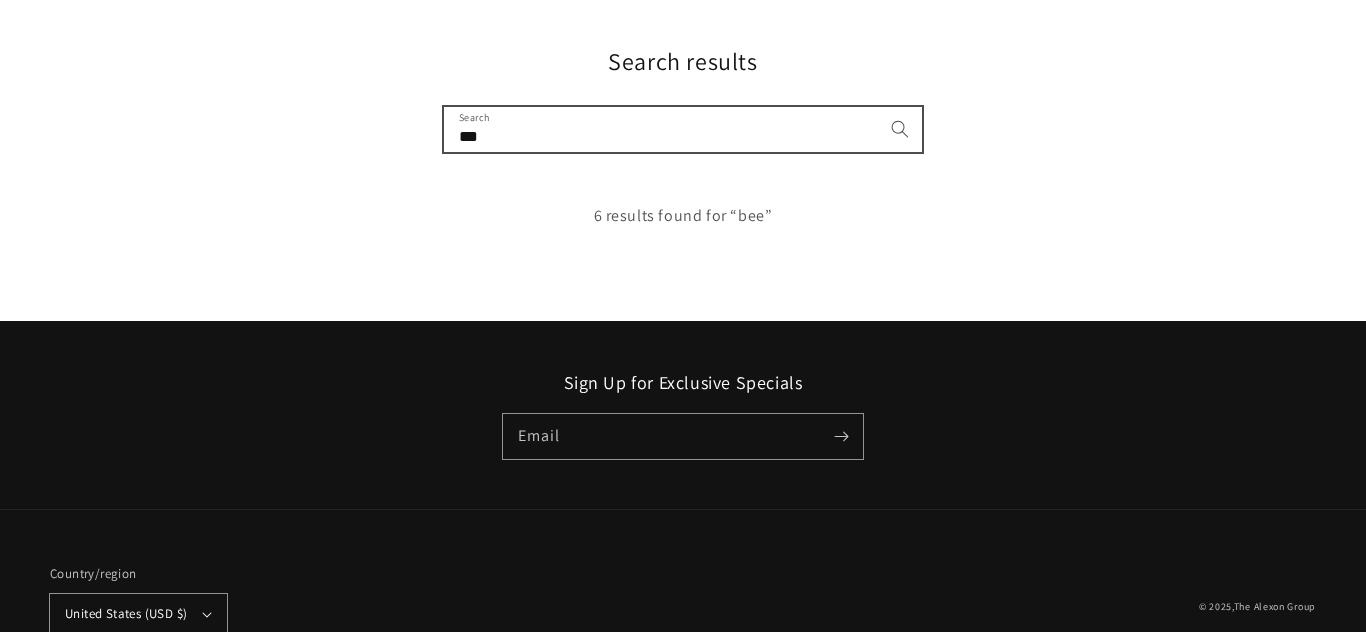 click on "***" at bounding box center [683, 129] 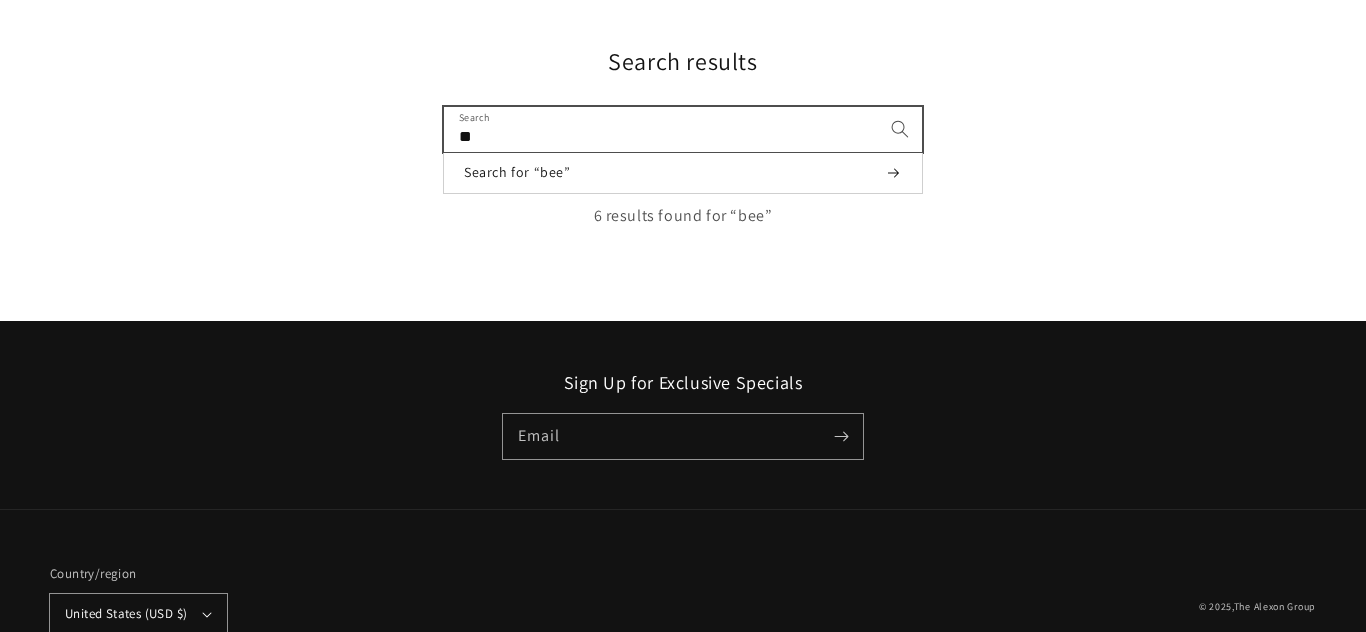 type on "*" 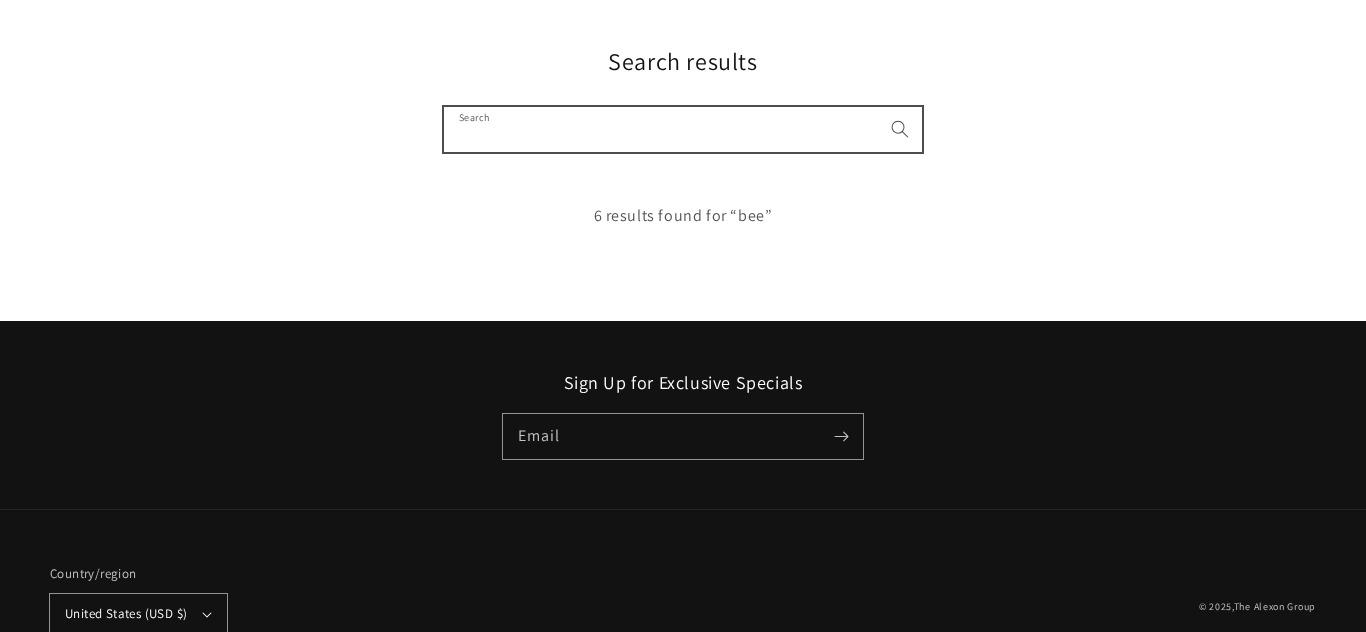 type 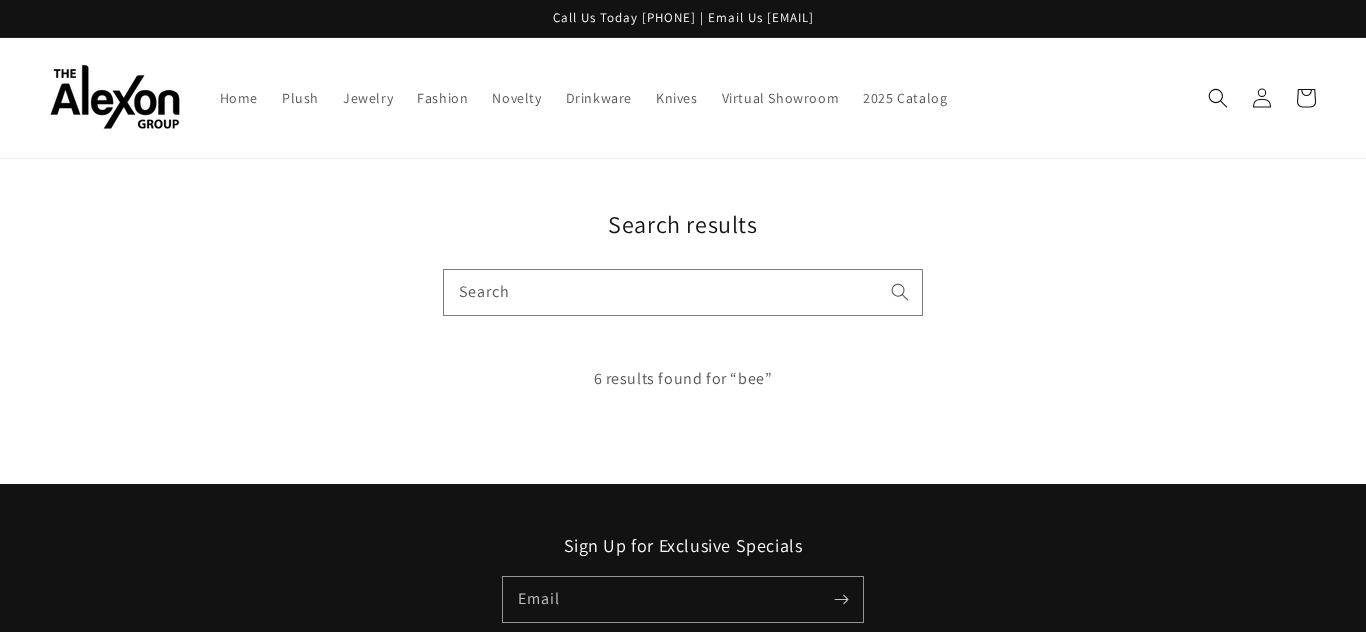 click at bounding box center (115, 97) 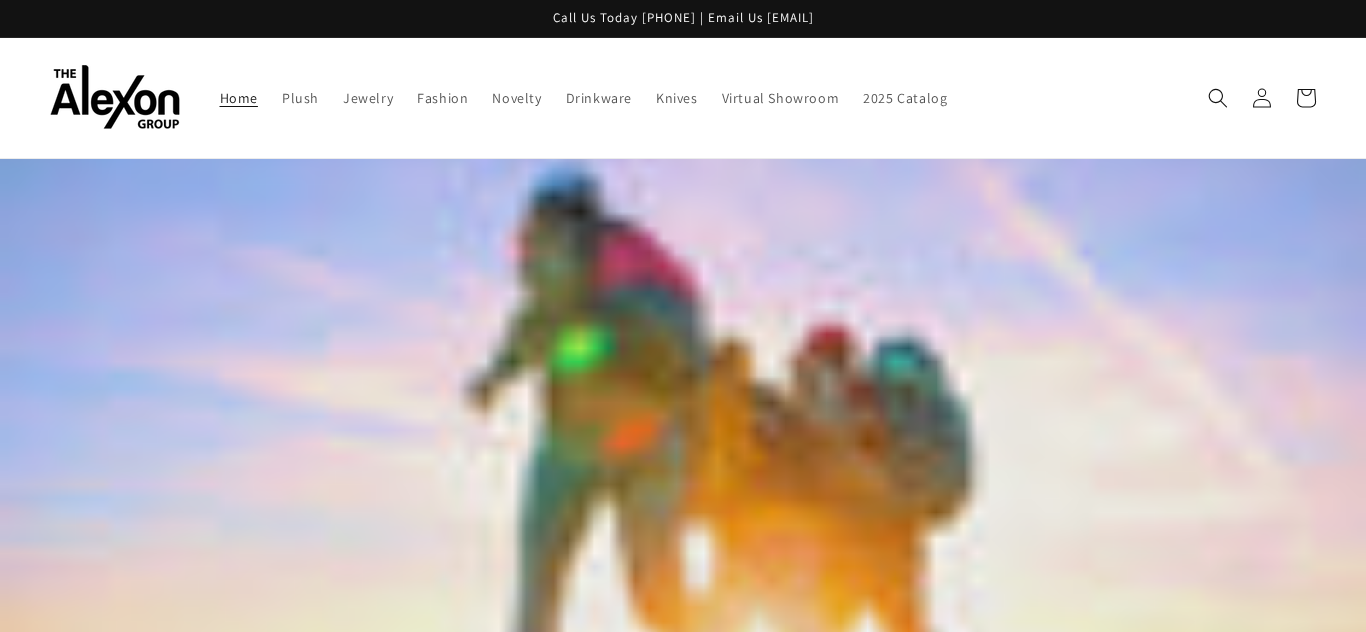 scroll, scrollTop: 0, scrollLeft: 0, axis: both 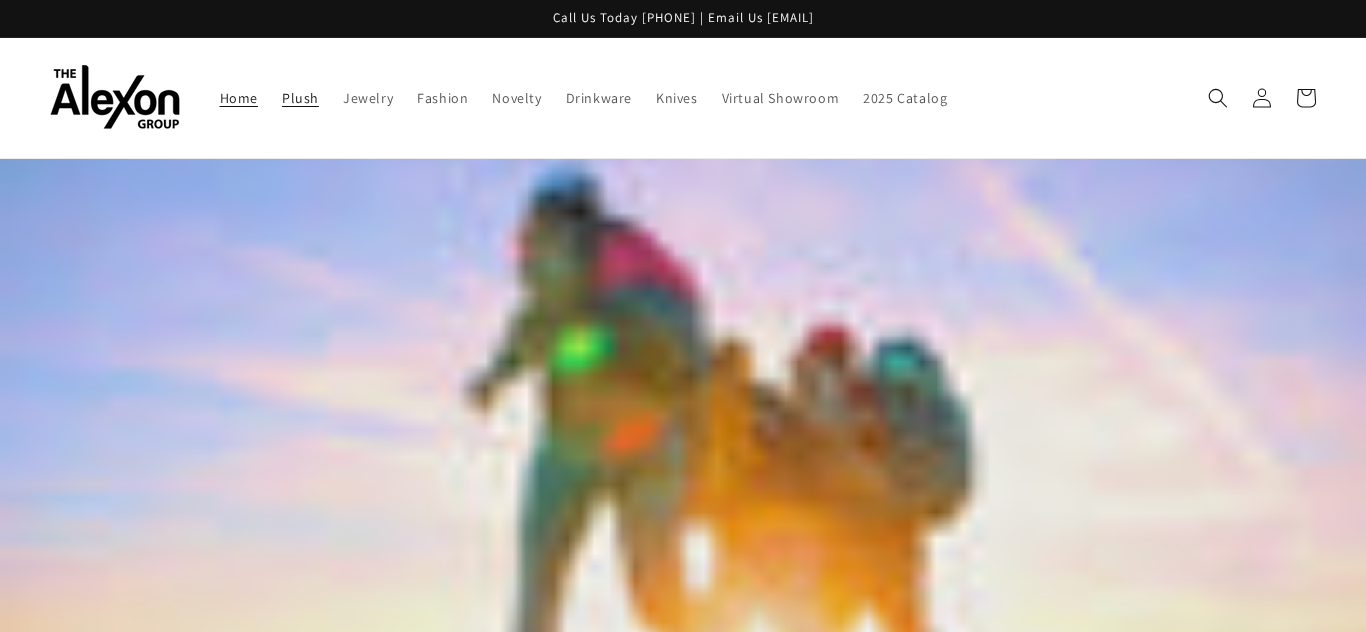 click on "Plush" at bounding box center (300, 98) 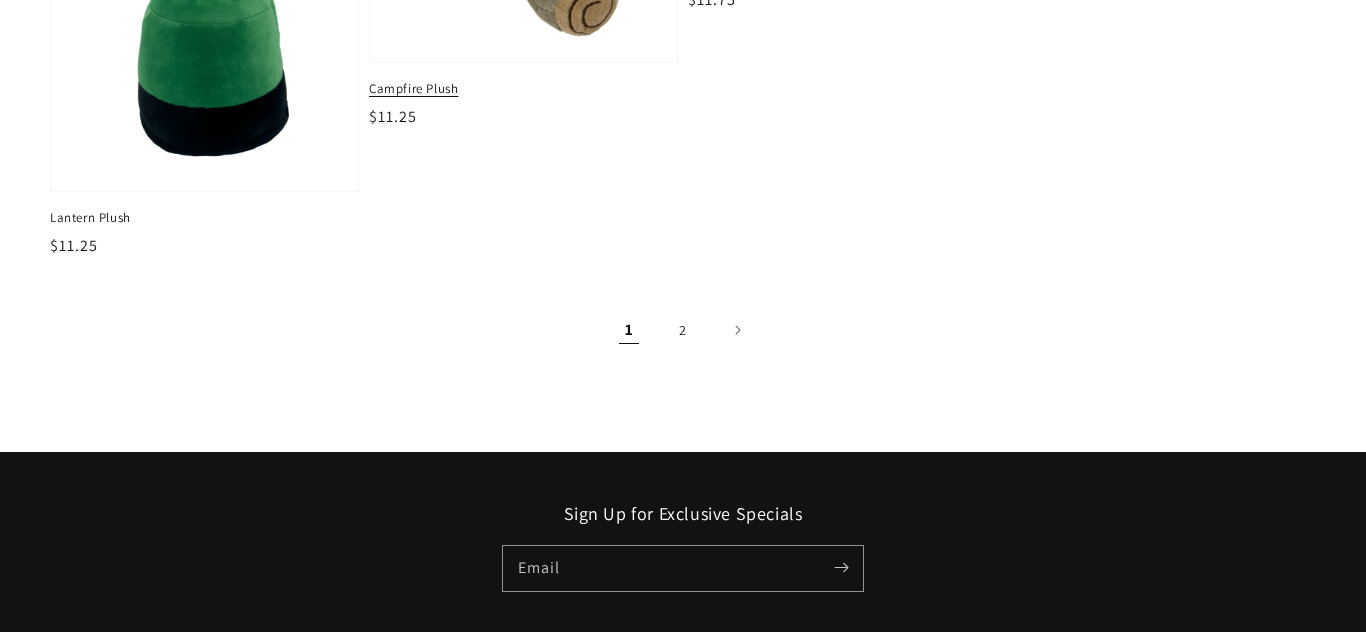 scroll, scrollTop: 3106, scrollLeft: 0, axis: vertical 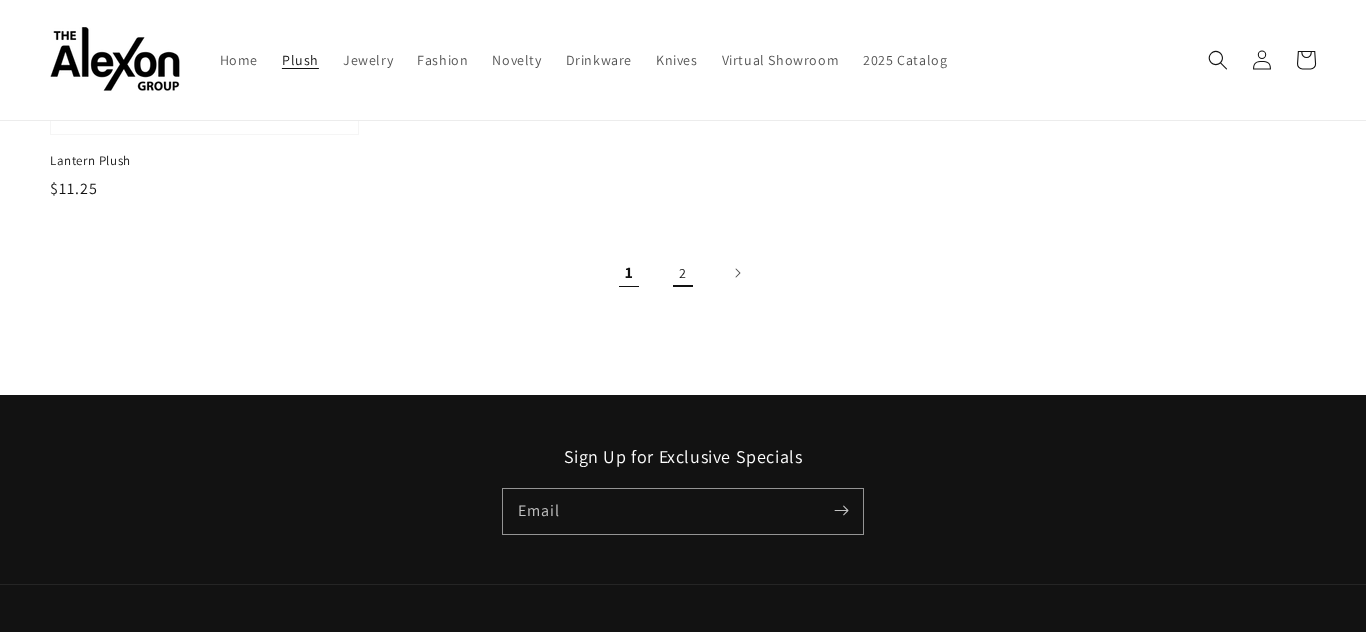 click on "2" at bounding box center (683, 273) 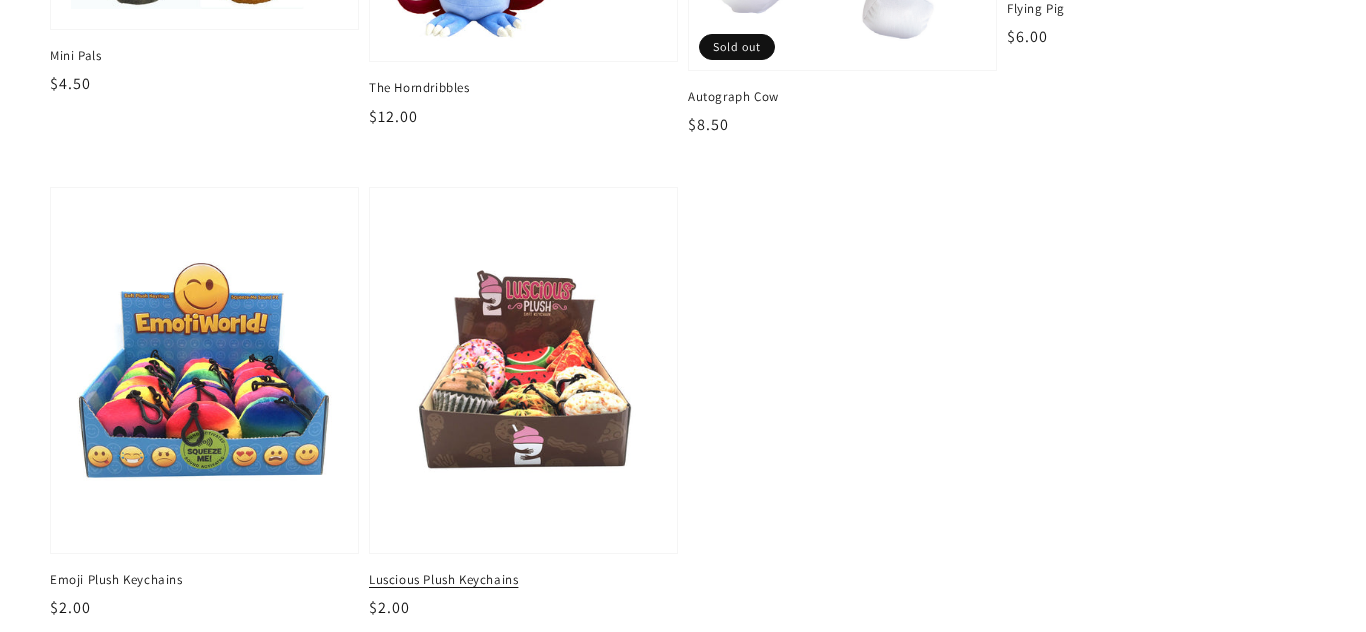 scroll, scrollTop: 580, scrollLeft: 0, axis: vertical 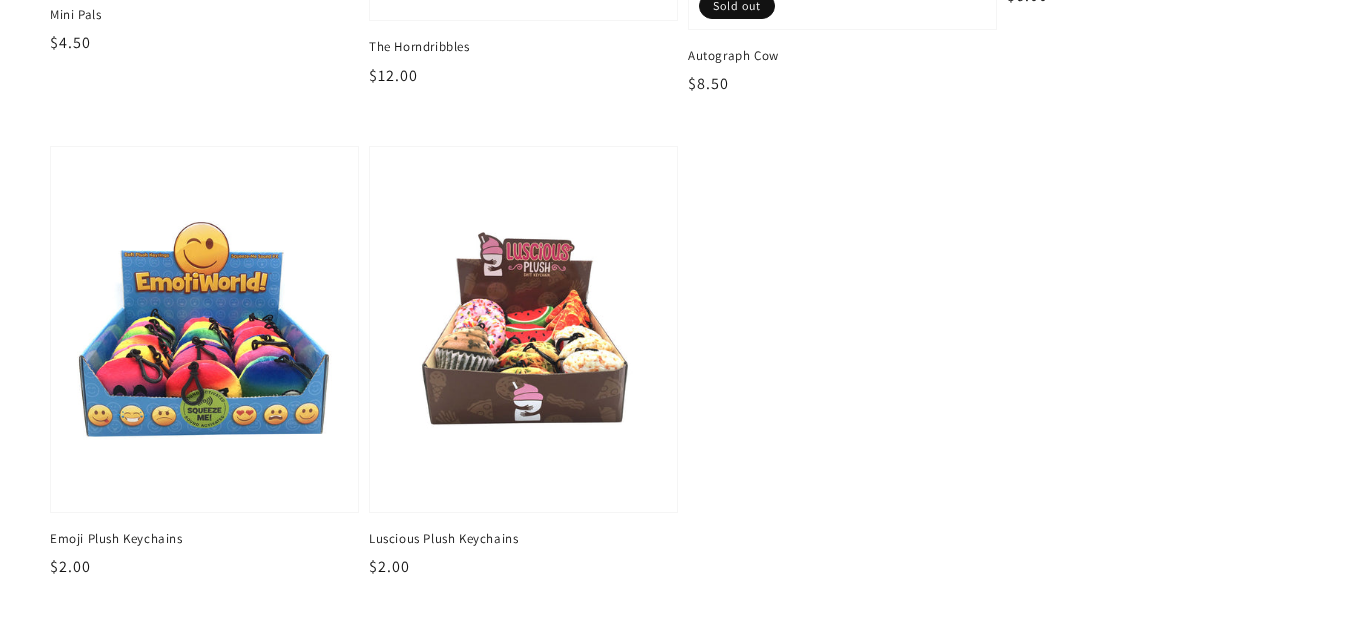 click on "1" at bounding box center (683, 651) 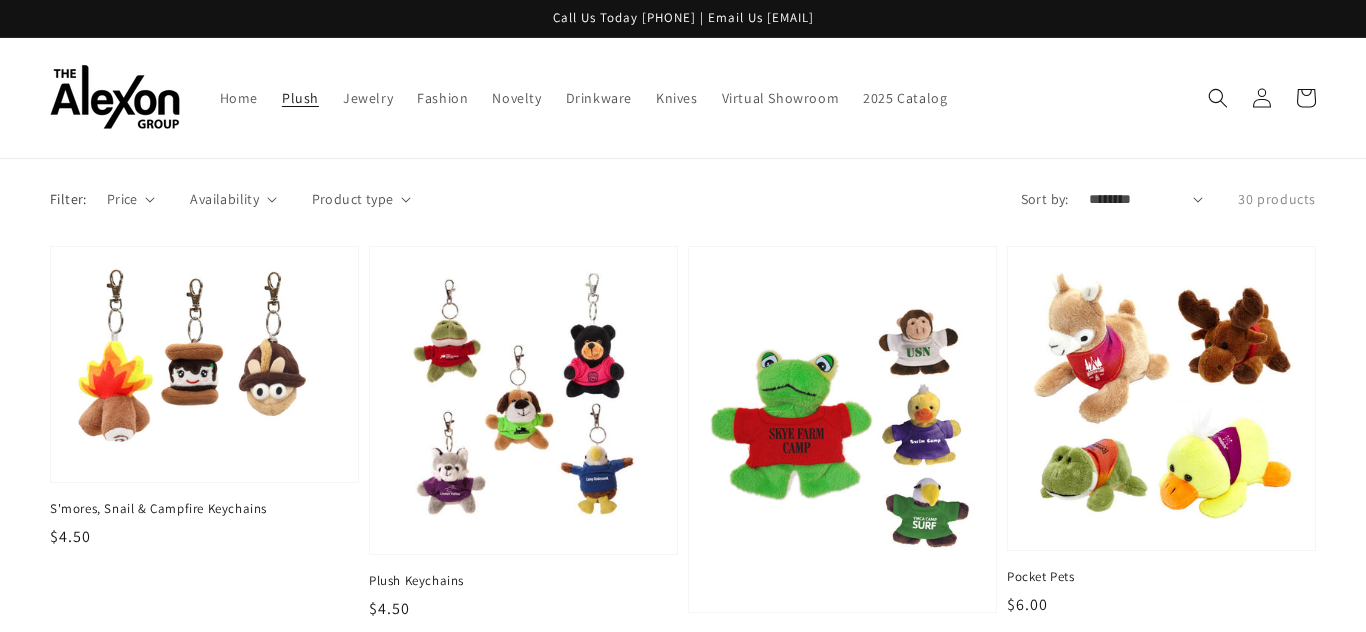 scroll, scrollTop: 26, scrollLeft: 0, axis: vertical 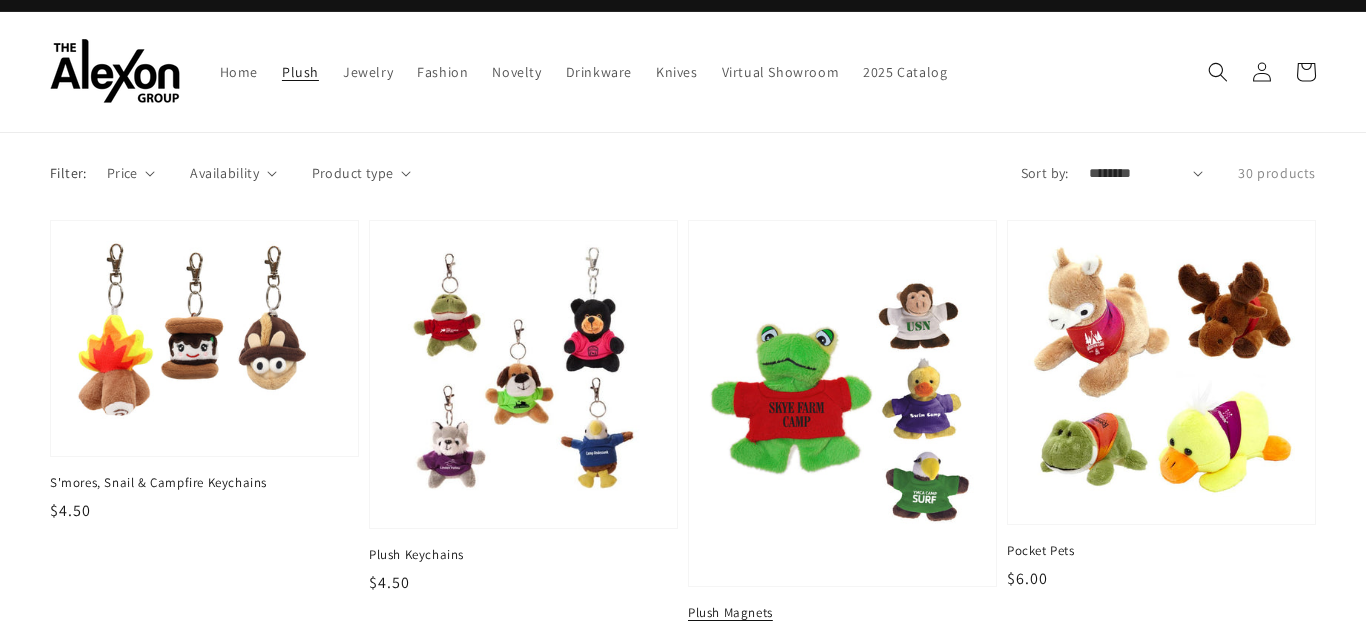 click at bounding box center [842, 403] 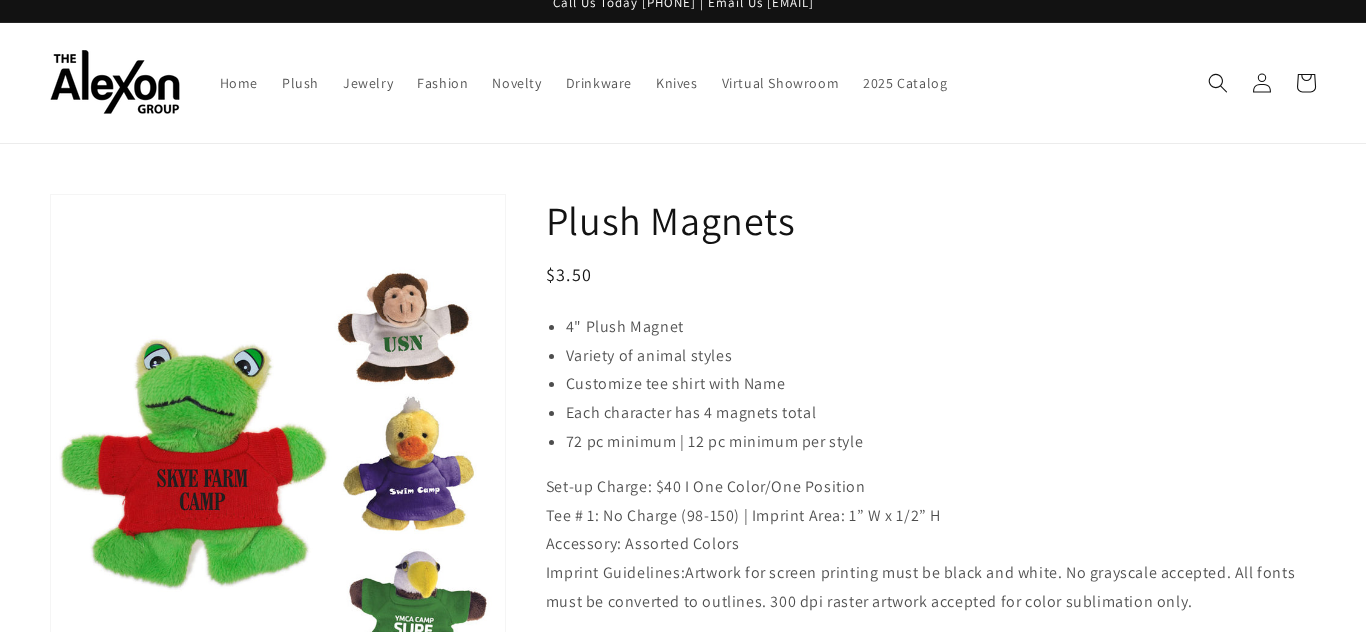 scroll, scrollTop: 0, scrollLeft: 0, axis: both 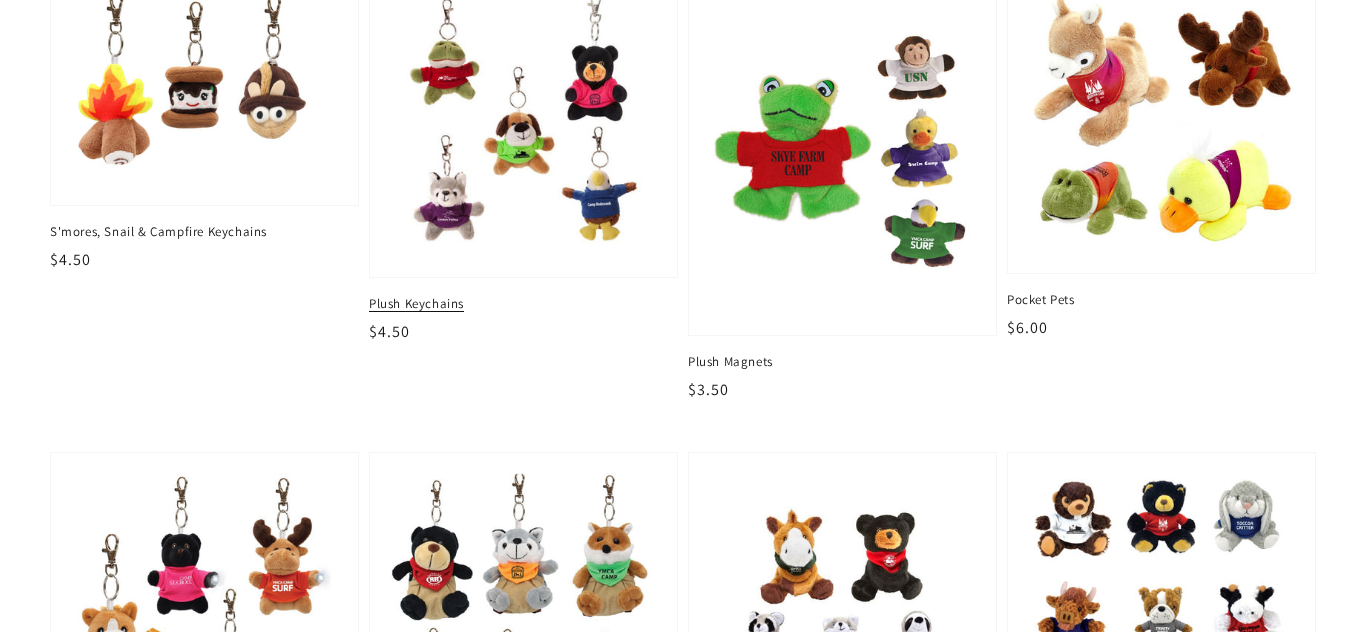 click on "Plush Keychains" at bounding box center (523, 304) 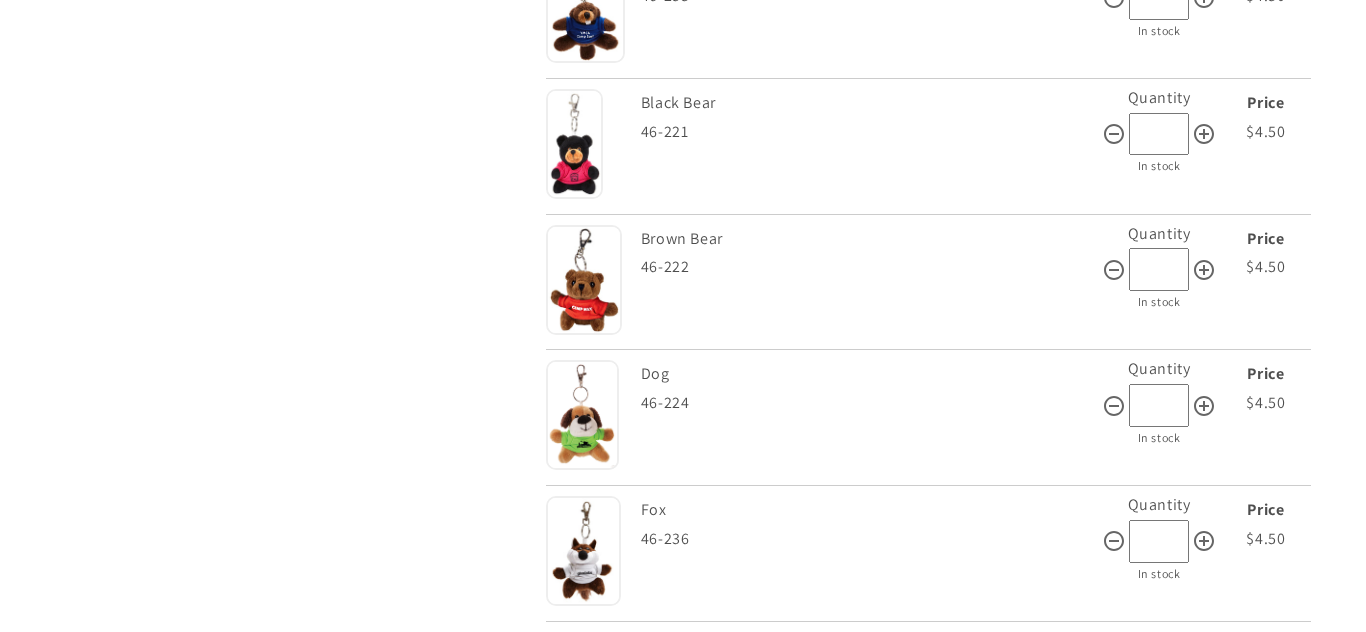 scroll, scrollTop: 1030, scrollLeft: 0, axis: vertical 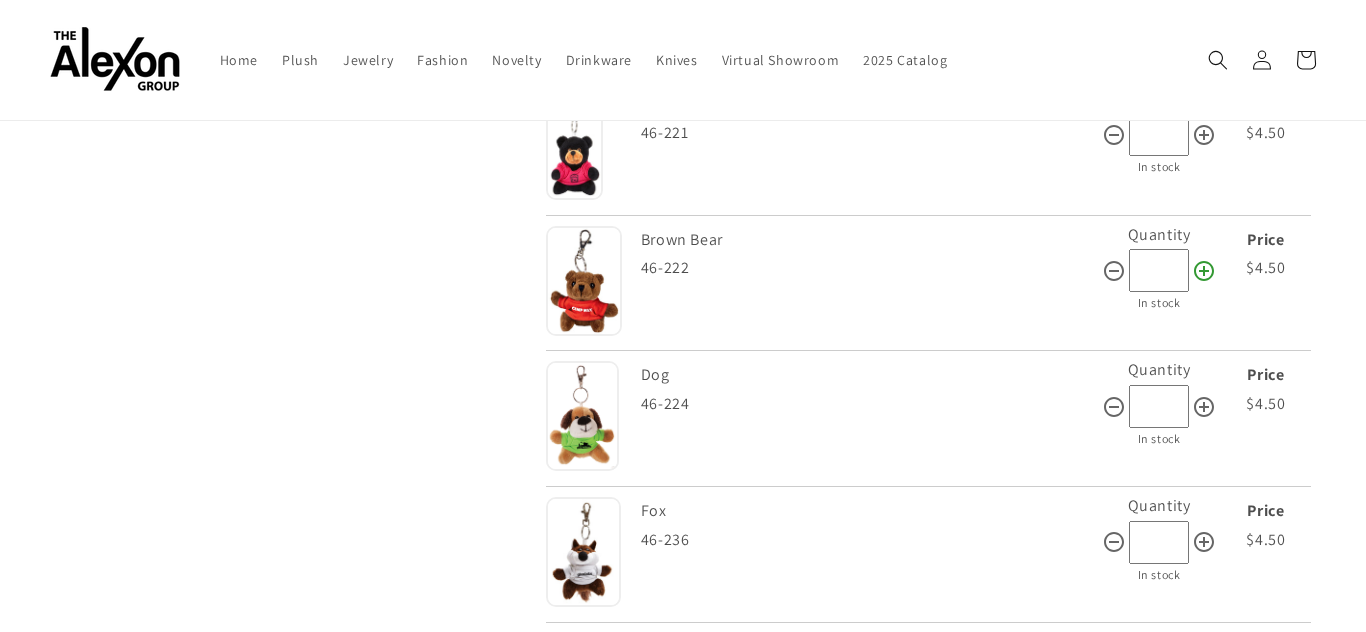 click 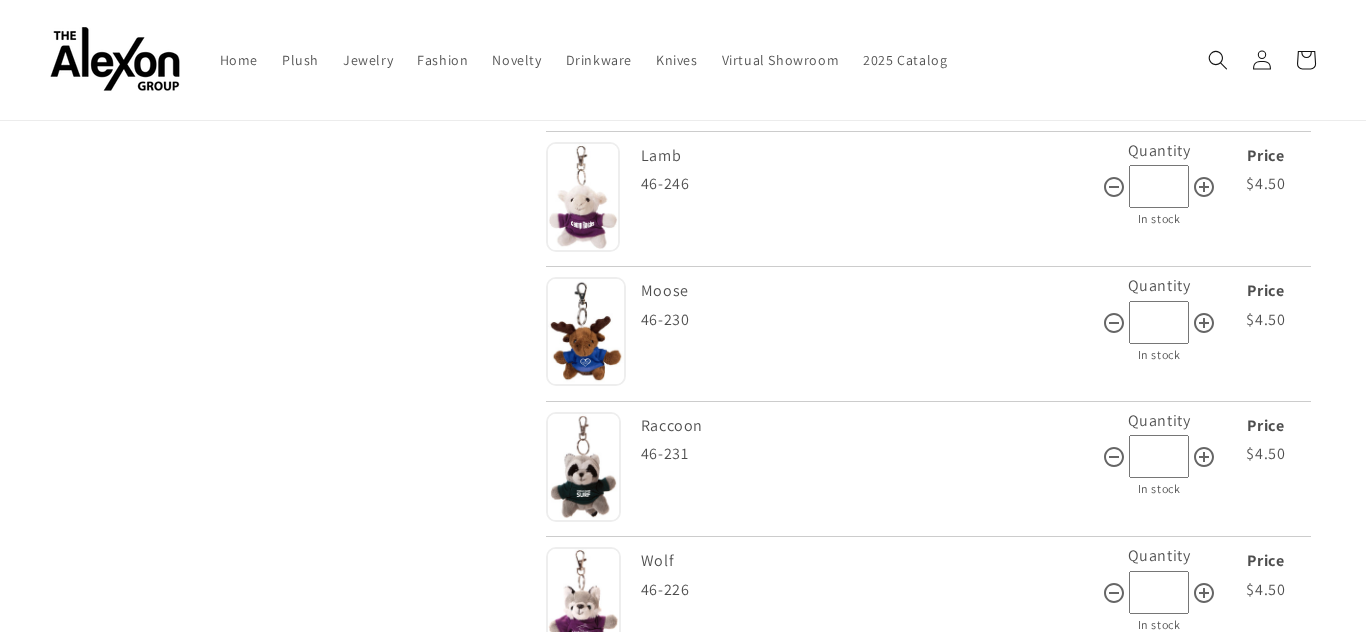 scroll, scrollTop: 0, scrollLeft: 0, axis: both 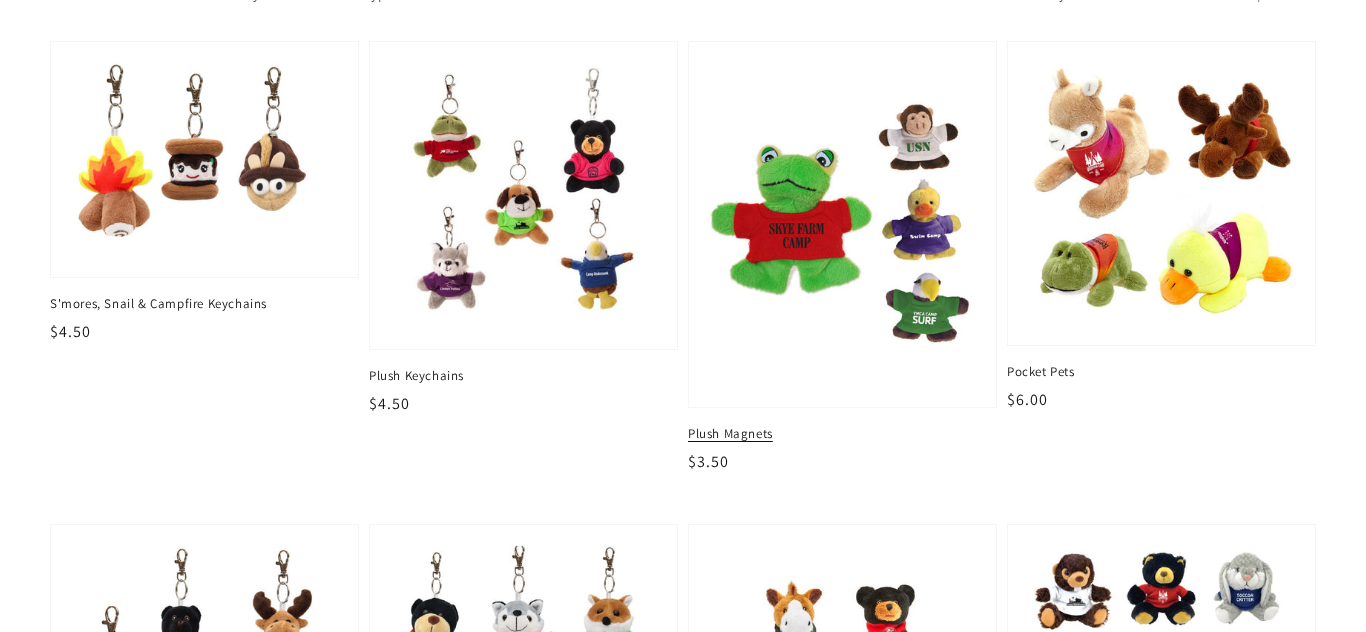 click at bounding box center (842, 224) 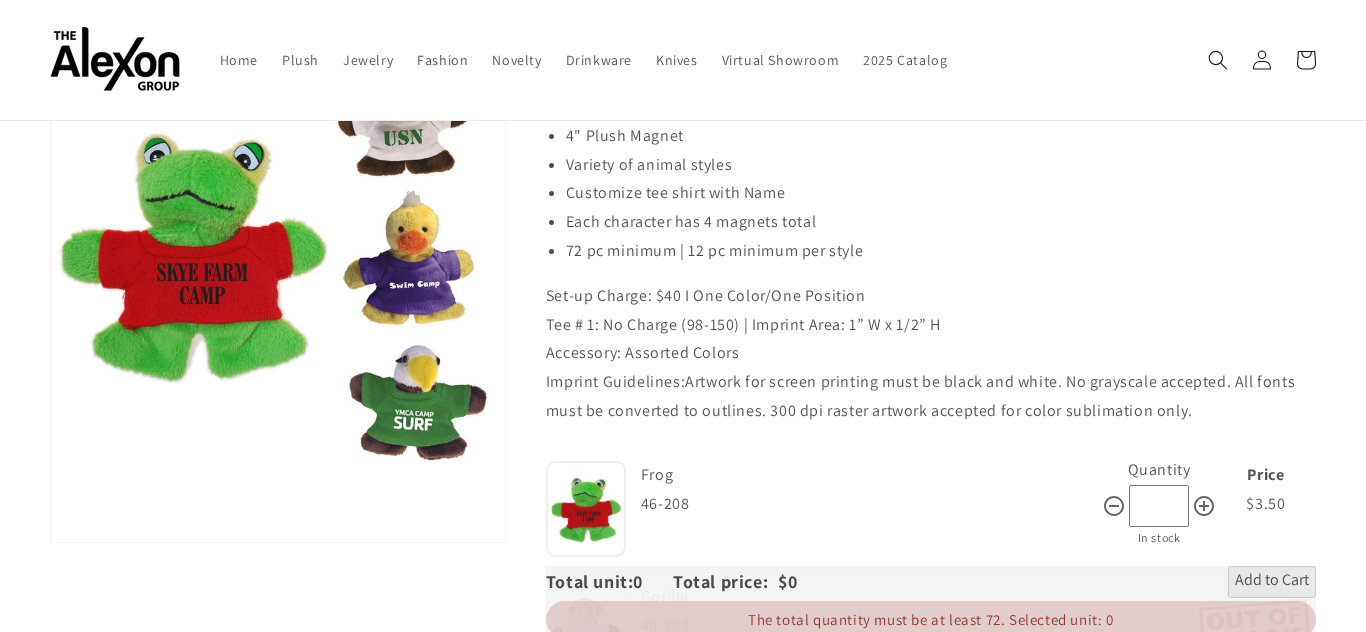 scroll, scrollTop: 0, scrollLeft: 0, axis: both 